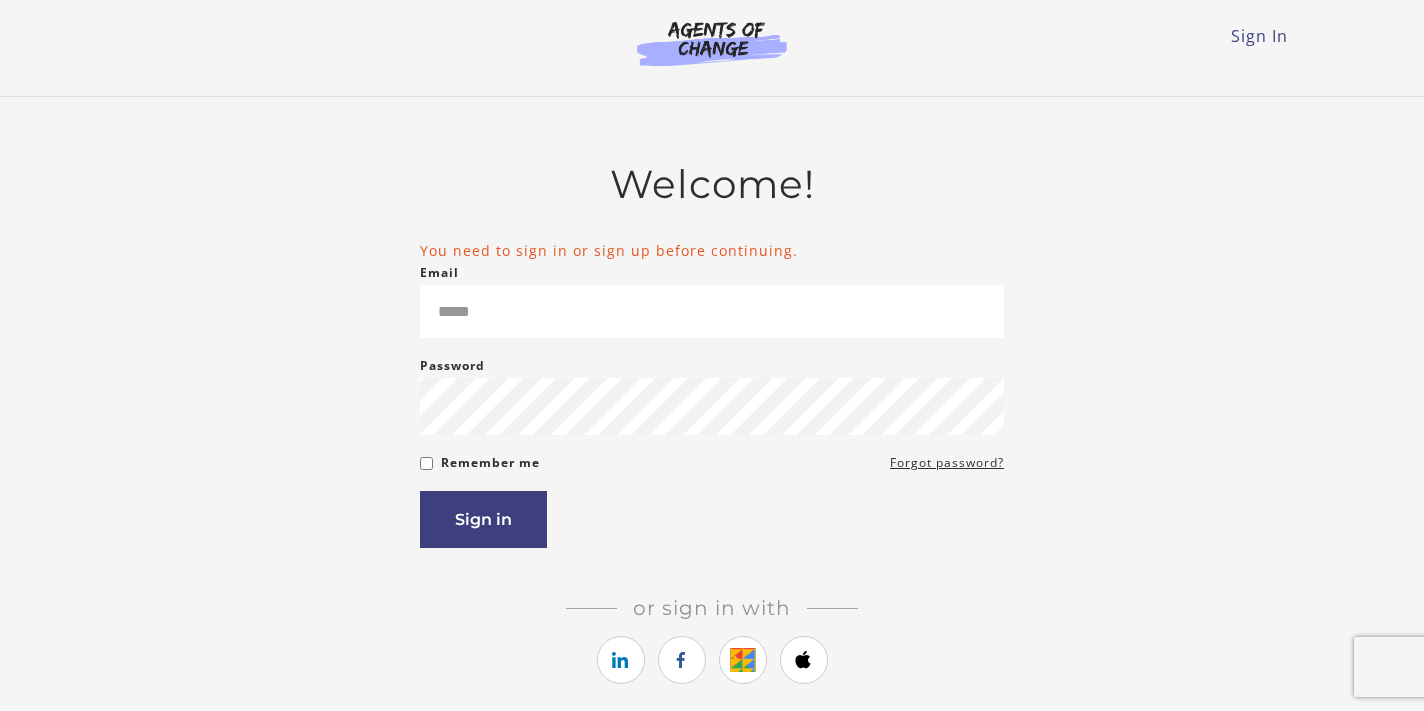 scroll, scrollTop: 0, scrollLeft: 0, axis: both 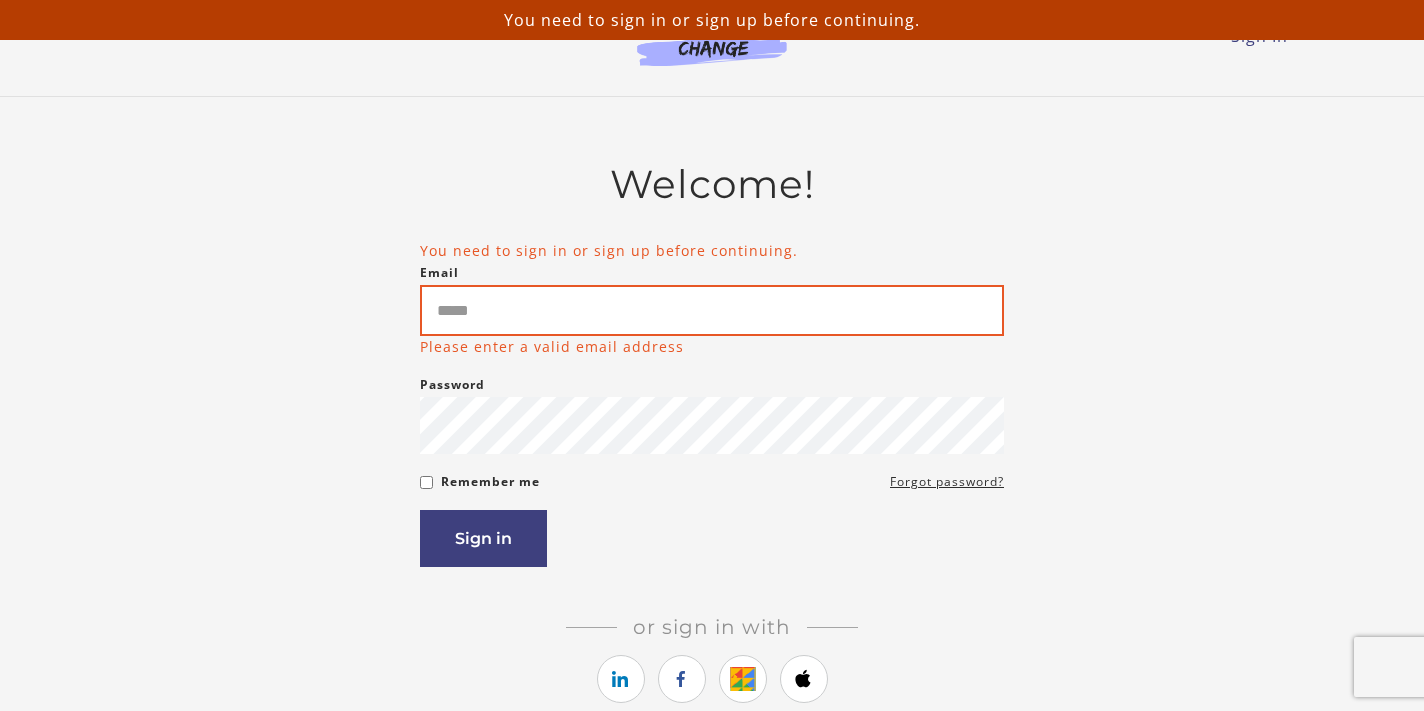 click on "Email" at bounding box center (712, 310) 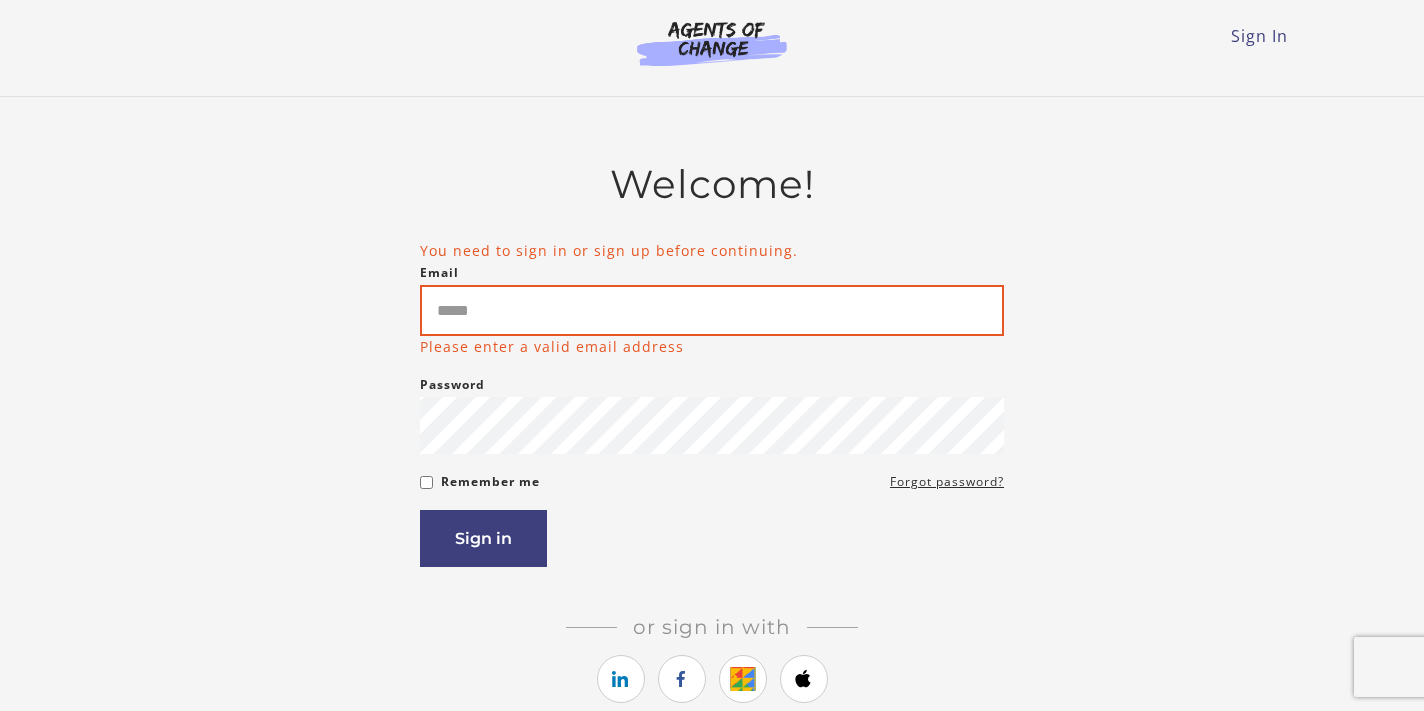 type on "**********" 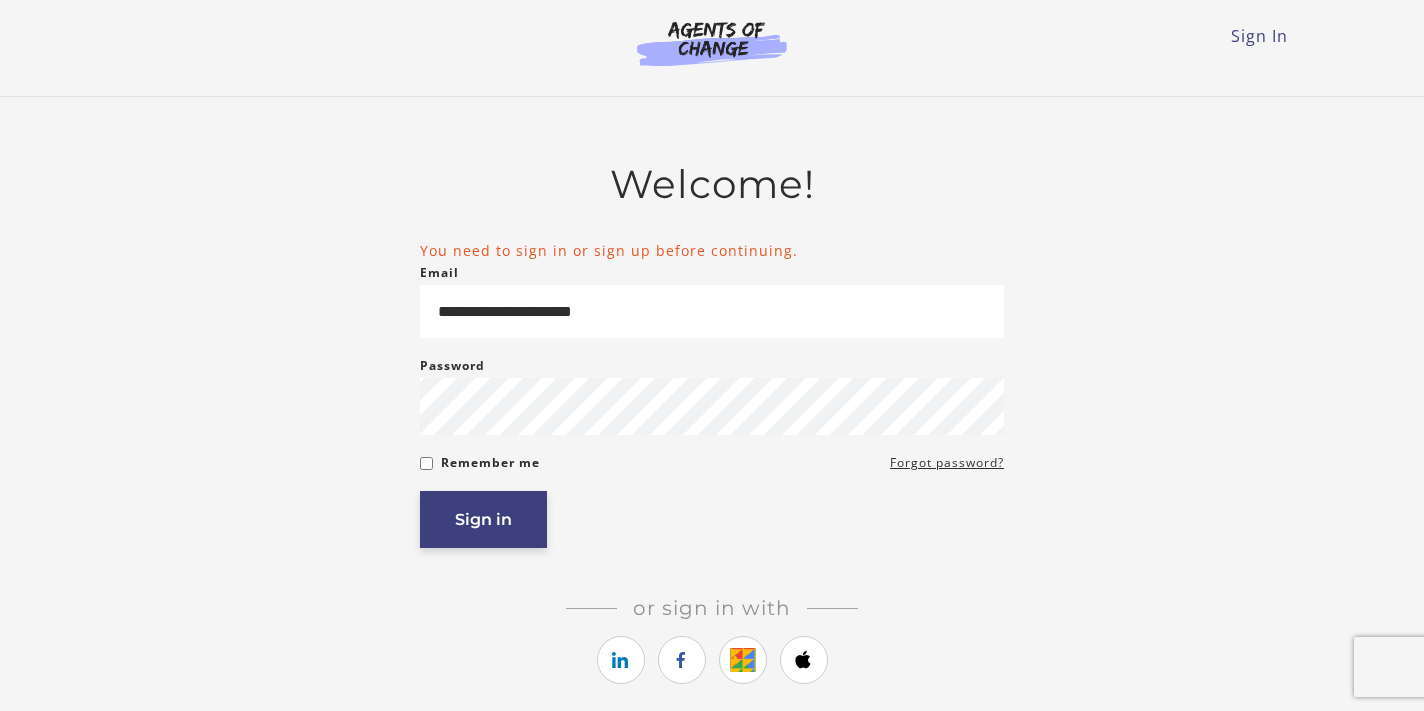 click on "Sign in" at bounding box center [483, 519] 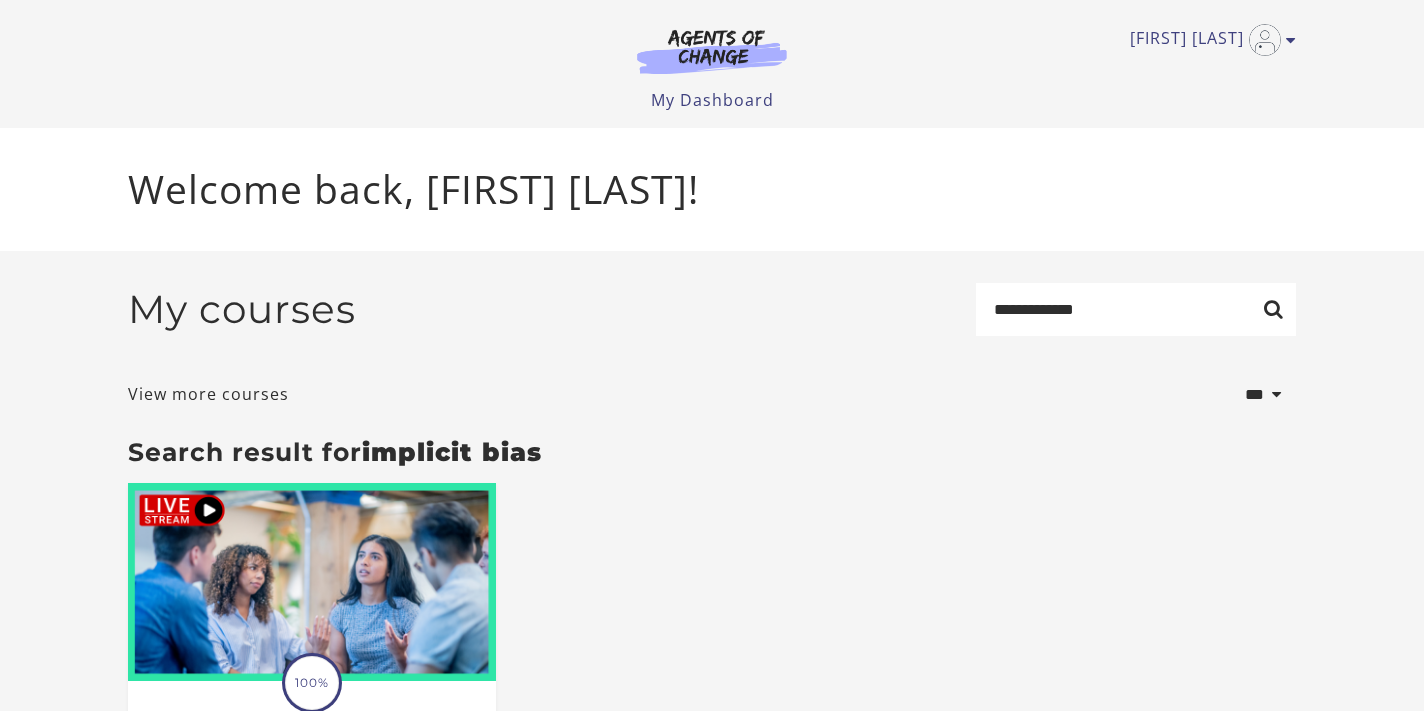 scroll, scrollTop: 0, scrollLeft: 0, axis: both 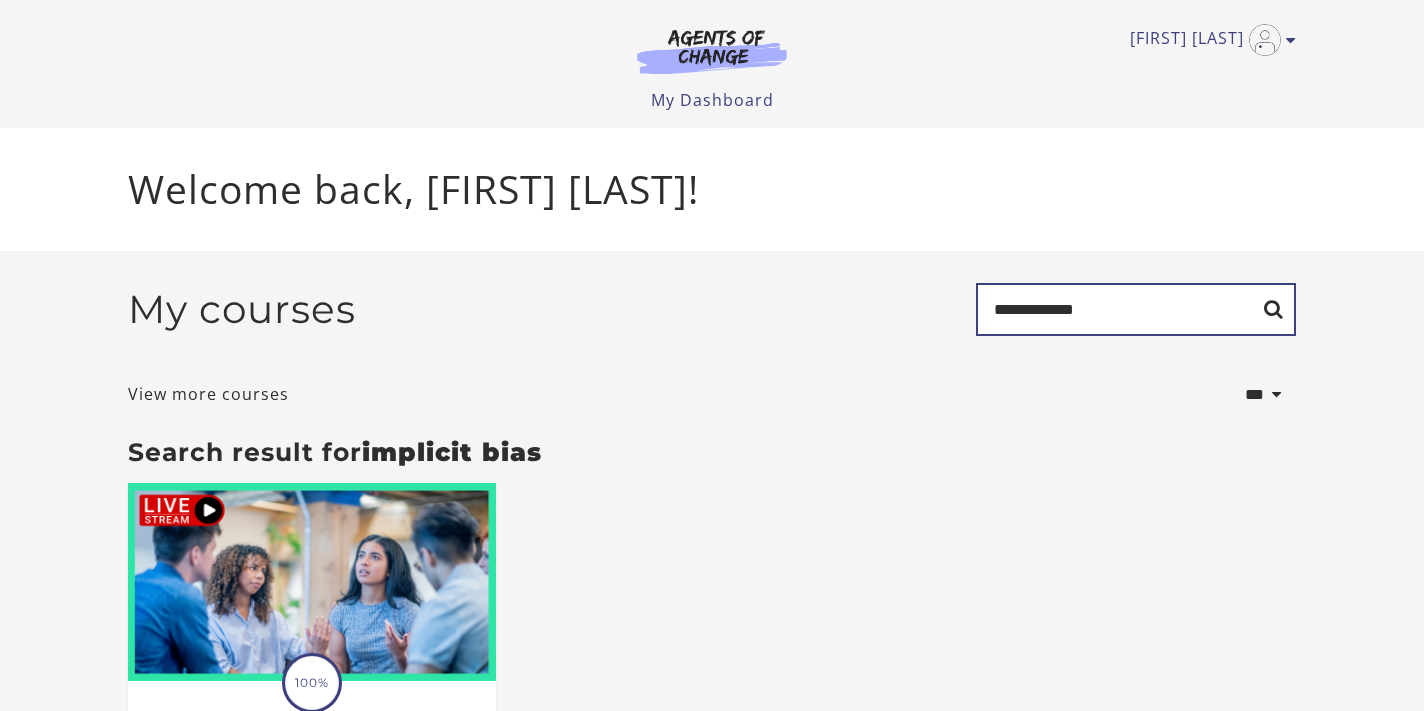 click on "**********" at bounding box center (1136, 309) 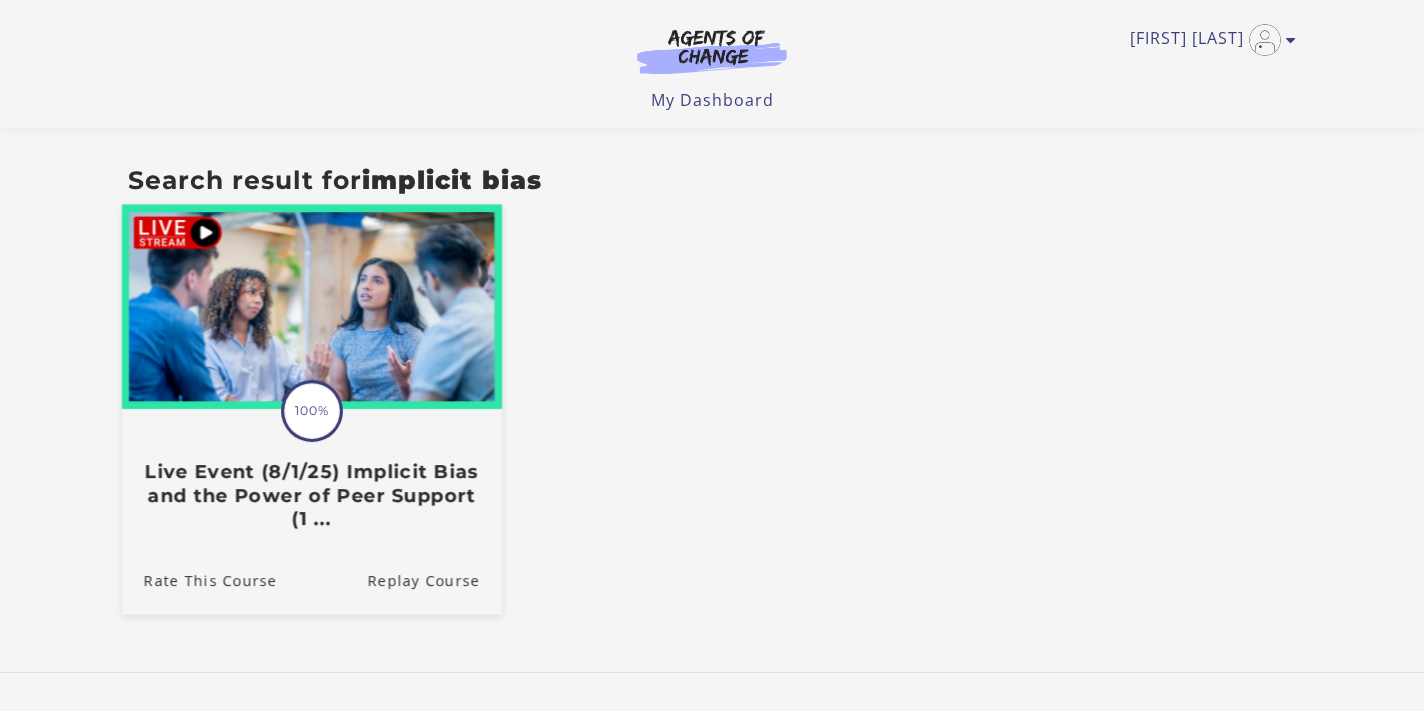 scroll, scrollTop: 165, scrollLeft: 0, axis: vertical 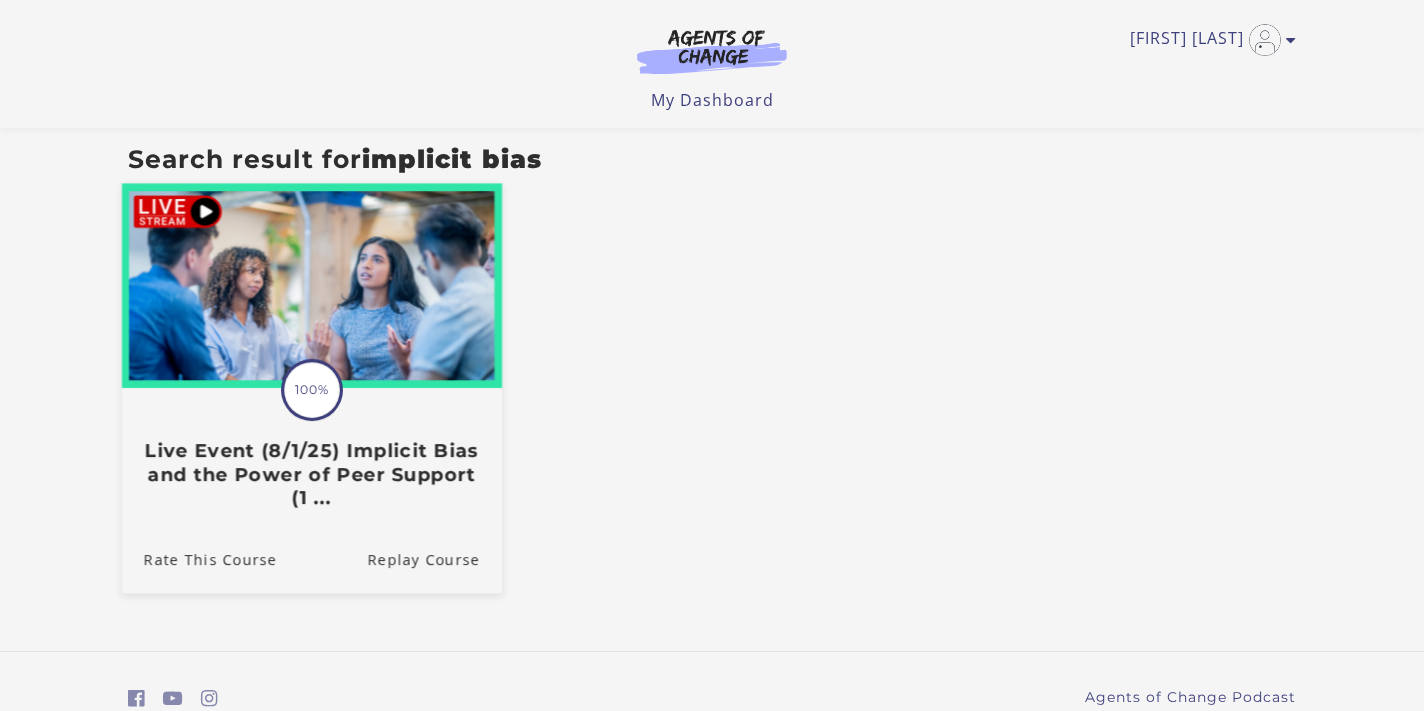 click on "Live Event (8/1/25) Implicit Bias and the Power of Peer Support (1 ..." at bounding box center [312, 475] 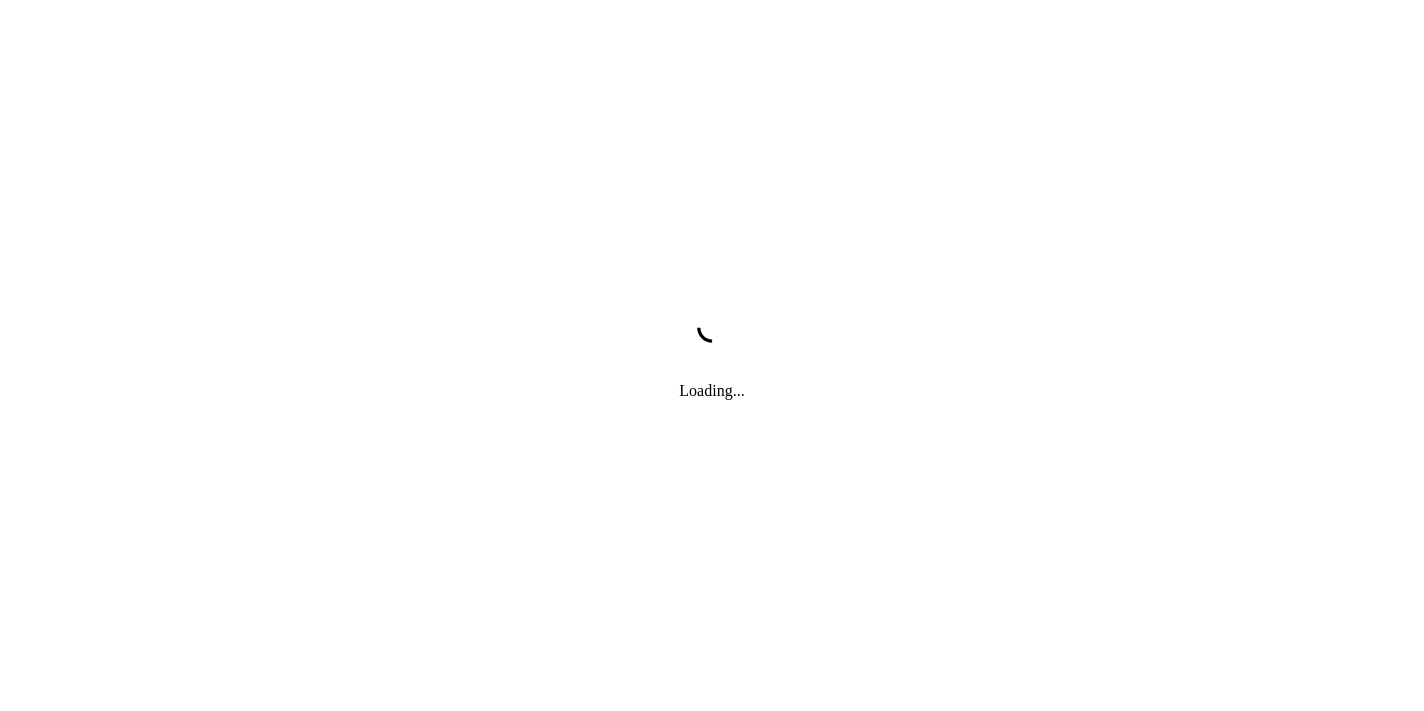 scroll, scrollTop: 0, scrollLeft: 0, axis: both 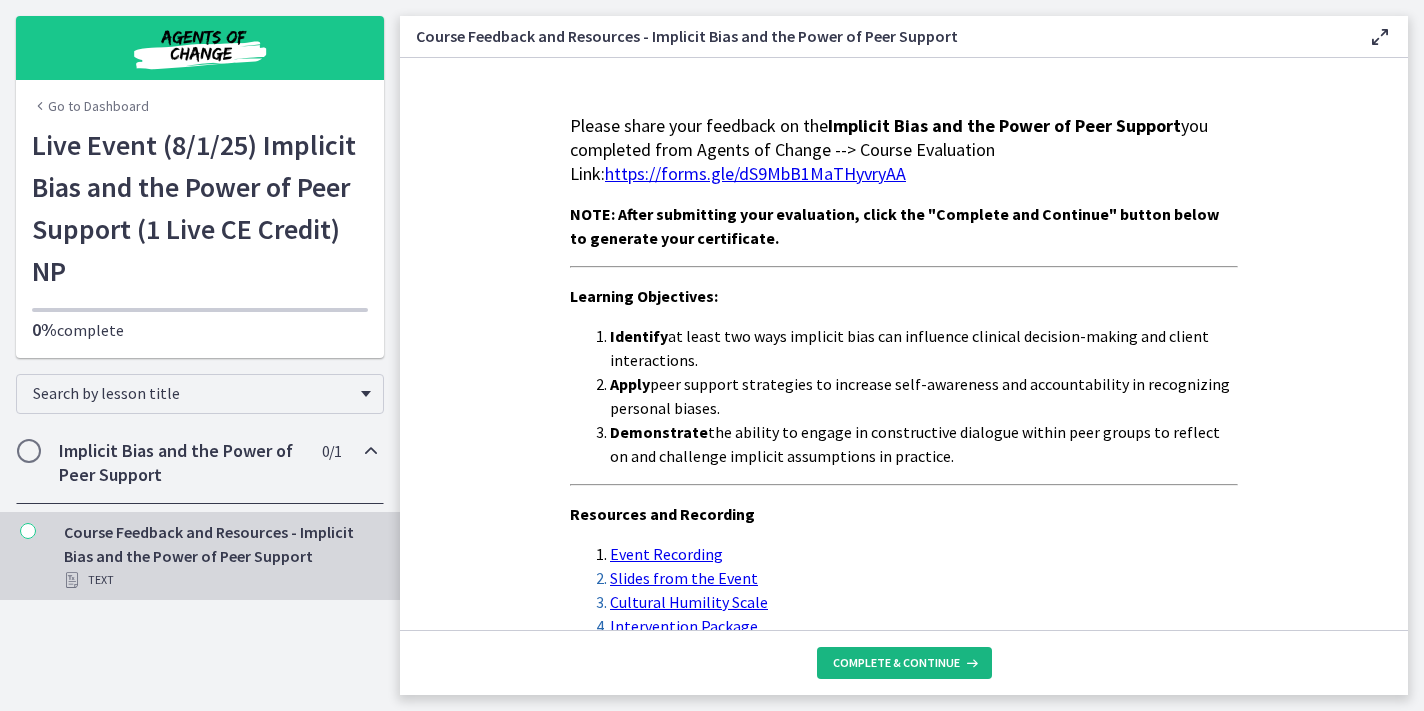 click on "Complete & continue" at bounding box center [896, 663] 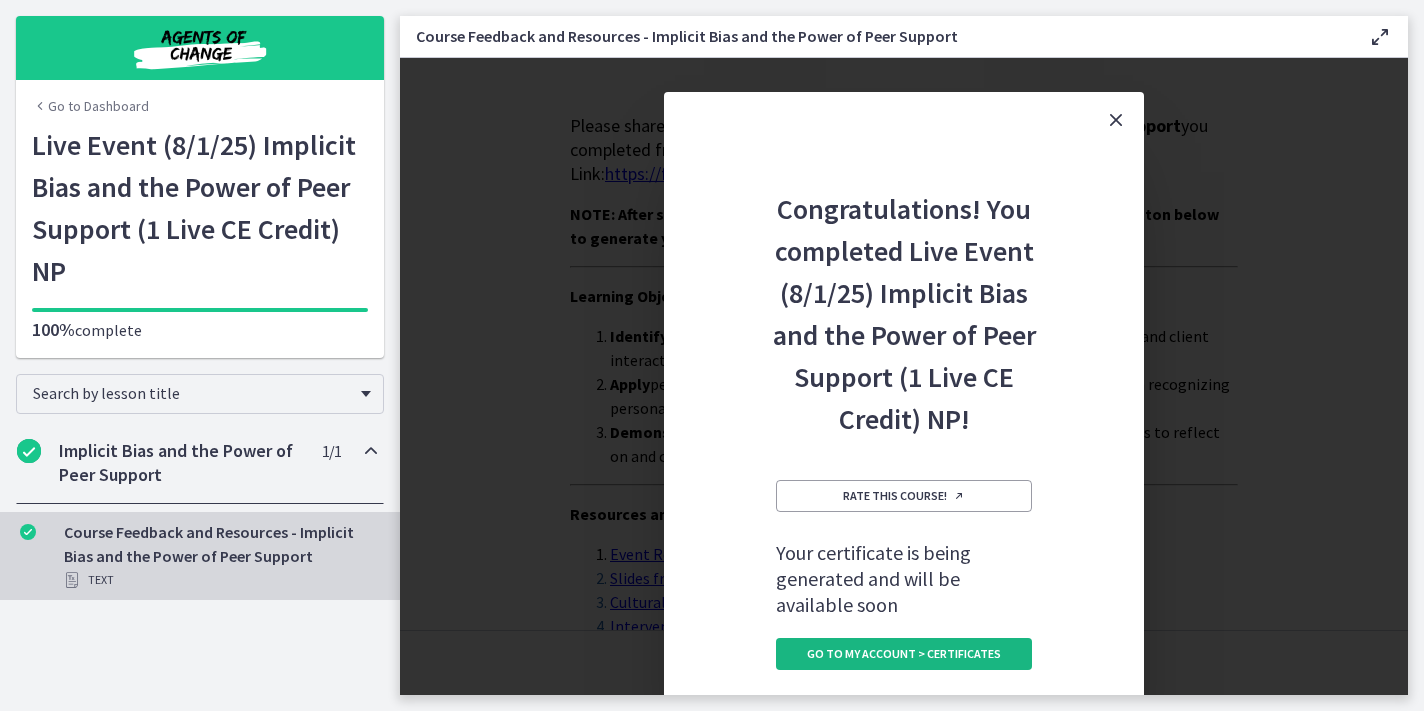 click on "Go to My Account > Certificates" at bounding box center (904, 654) 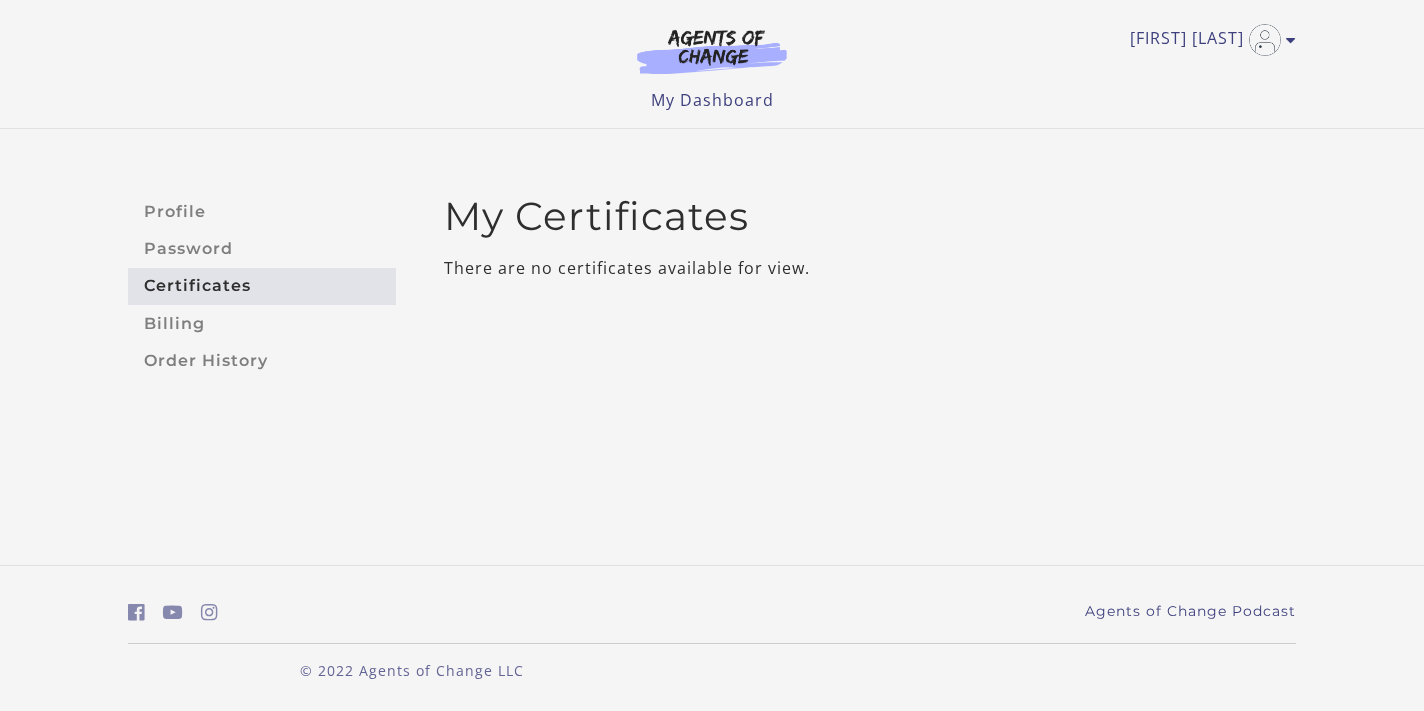 scroll, scrollTop: 0, scrollLeft: 0, axis: both 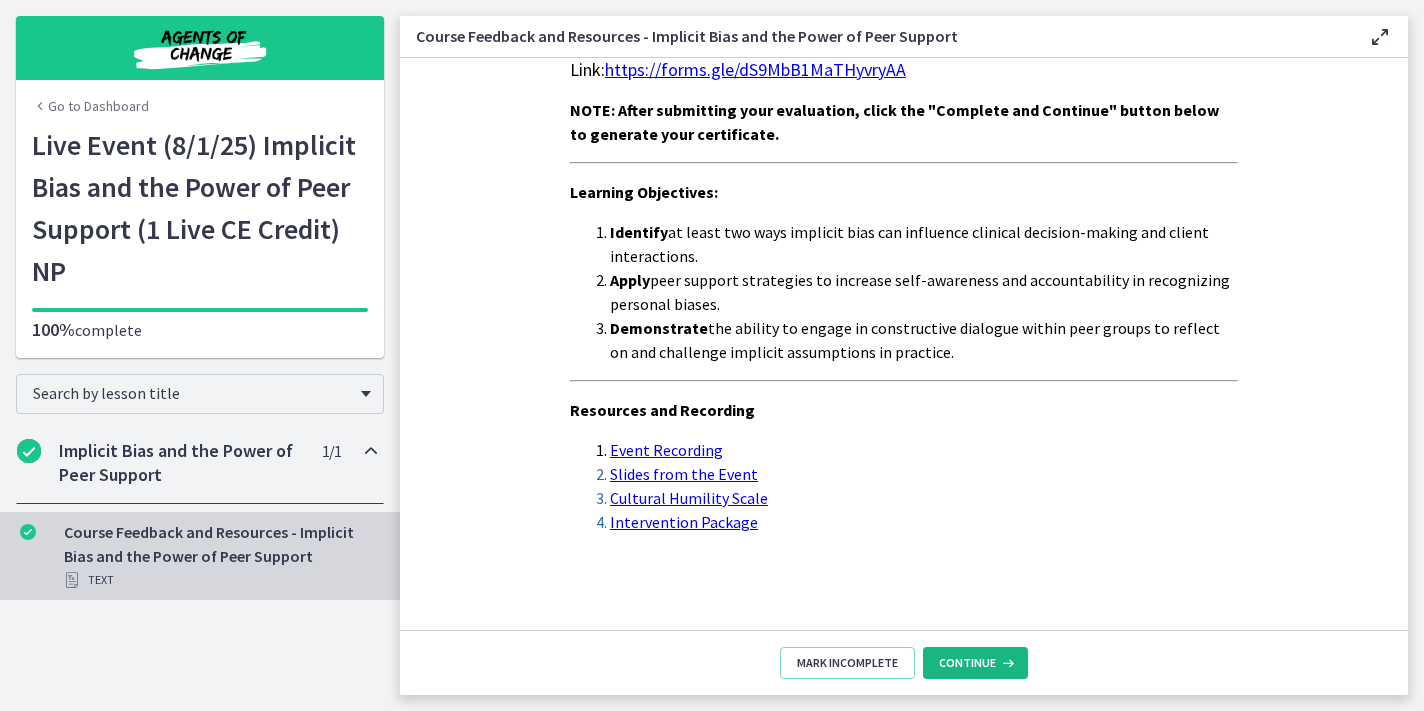 click on "Continue" at bounding box center [967, 663] 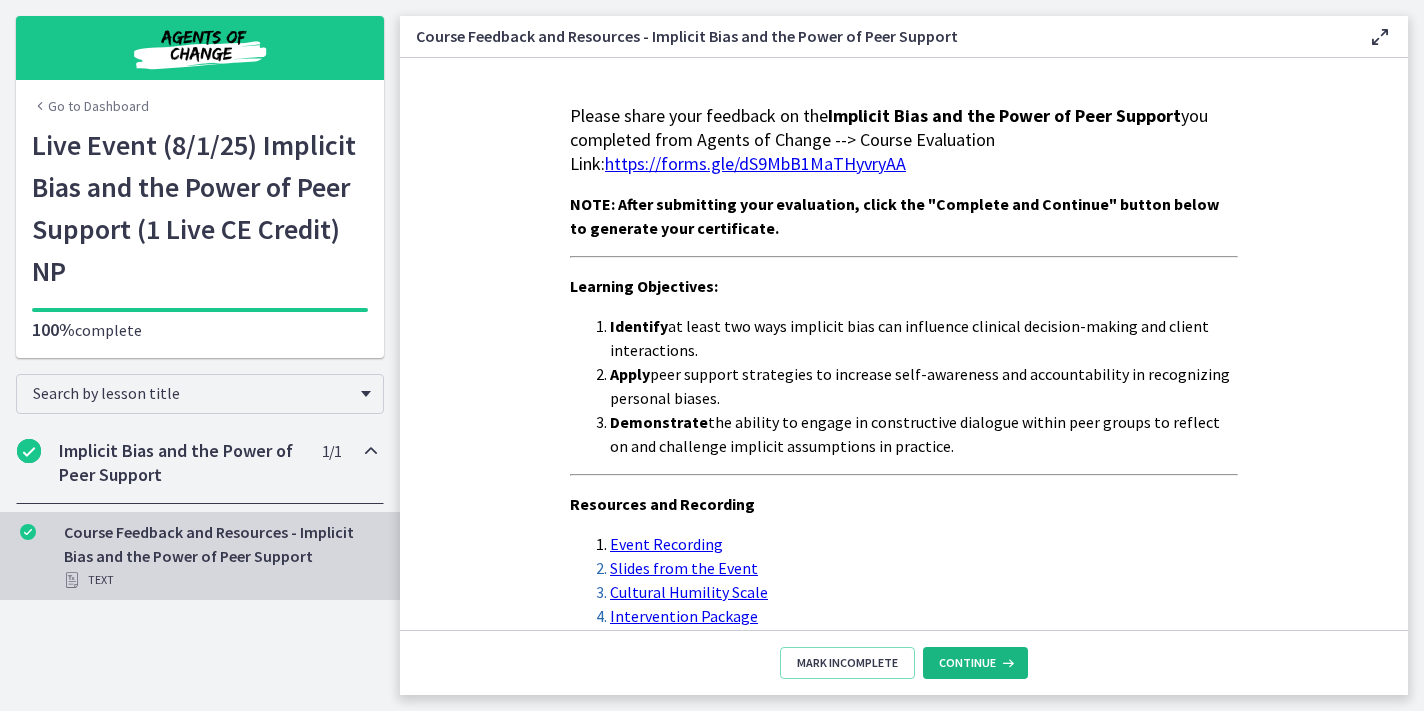 scroll, scrollTop: 0, scrollLeft: 0, axis: both 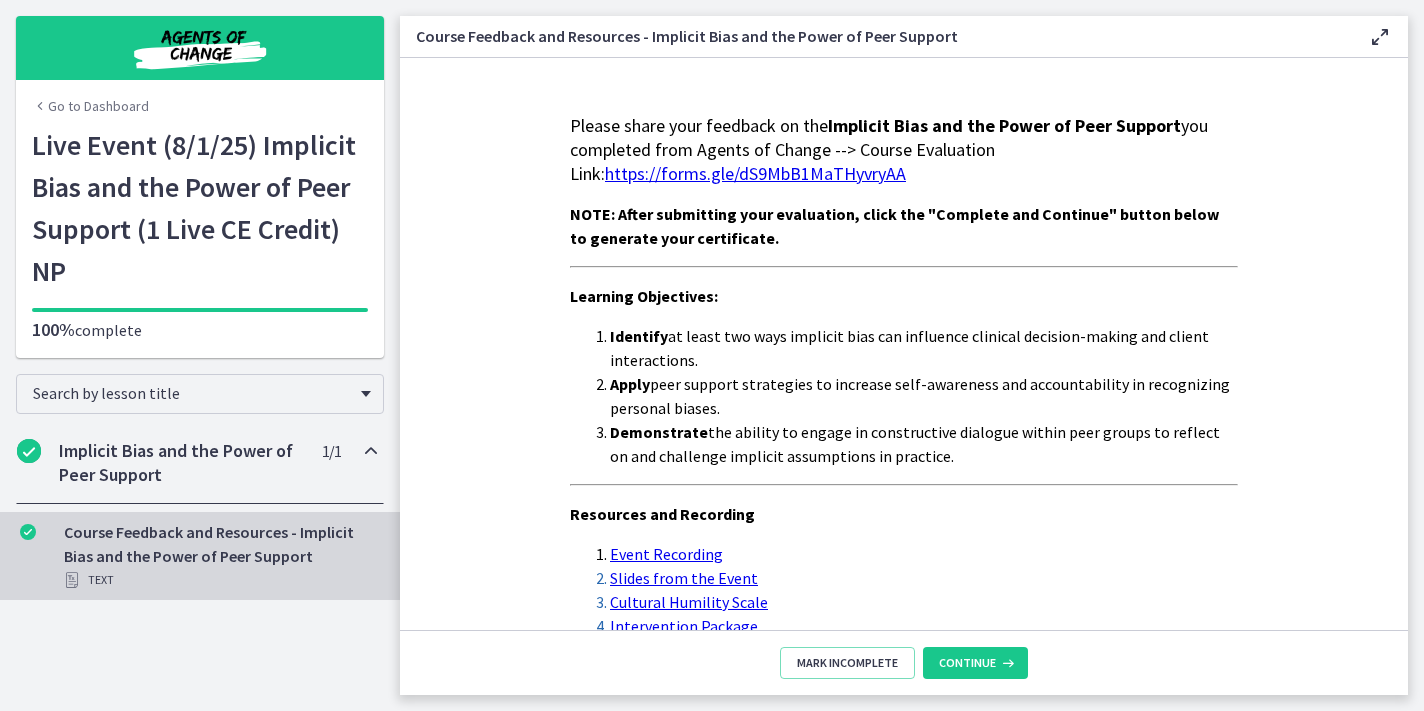 click on "https://forms.gle/dS9MbB1MaTHyvryAA" at bounding box center [755, 173] 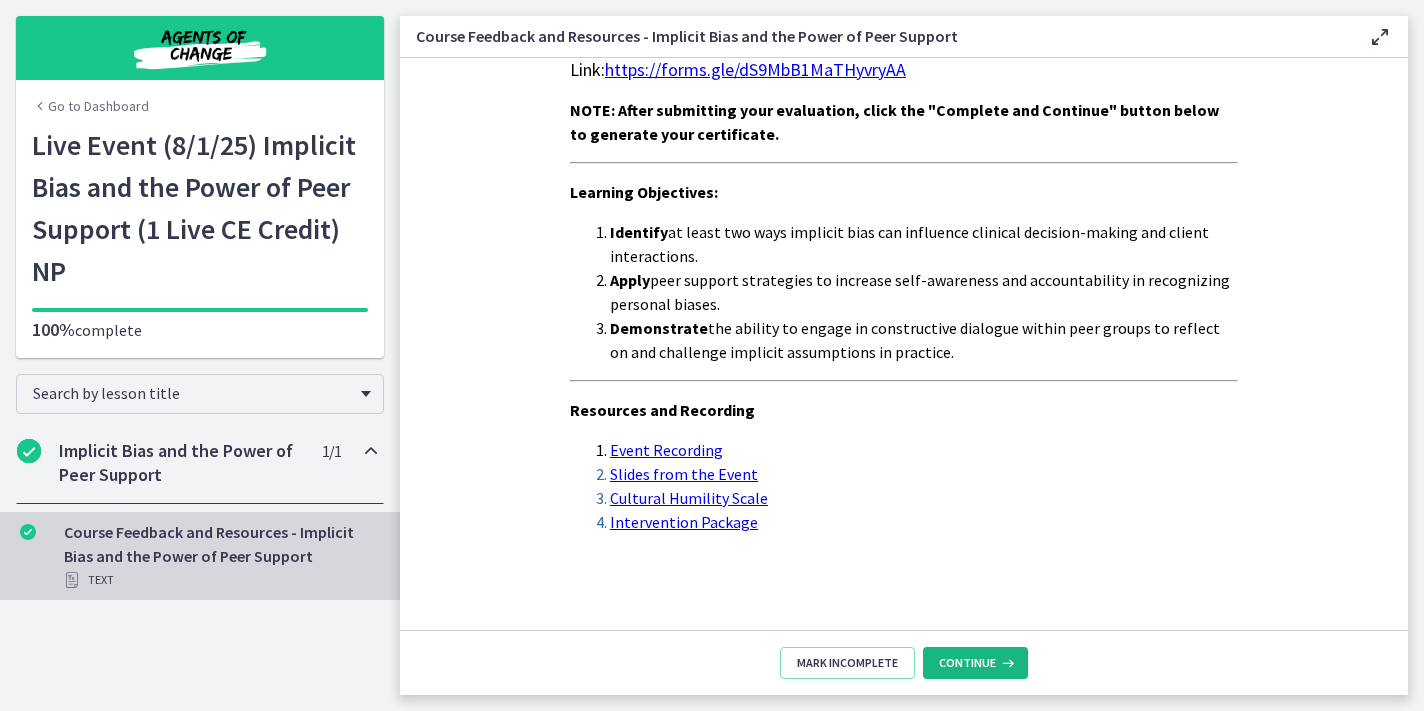 click on "Continue" at bounding box center [967, 663] 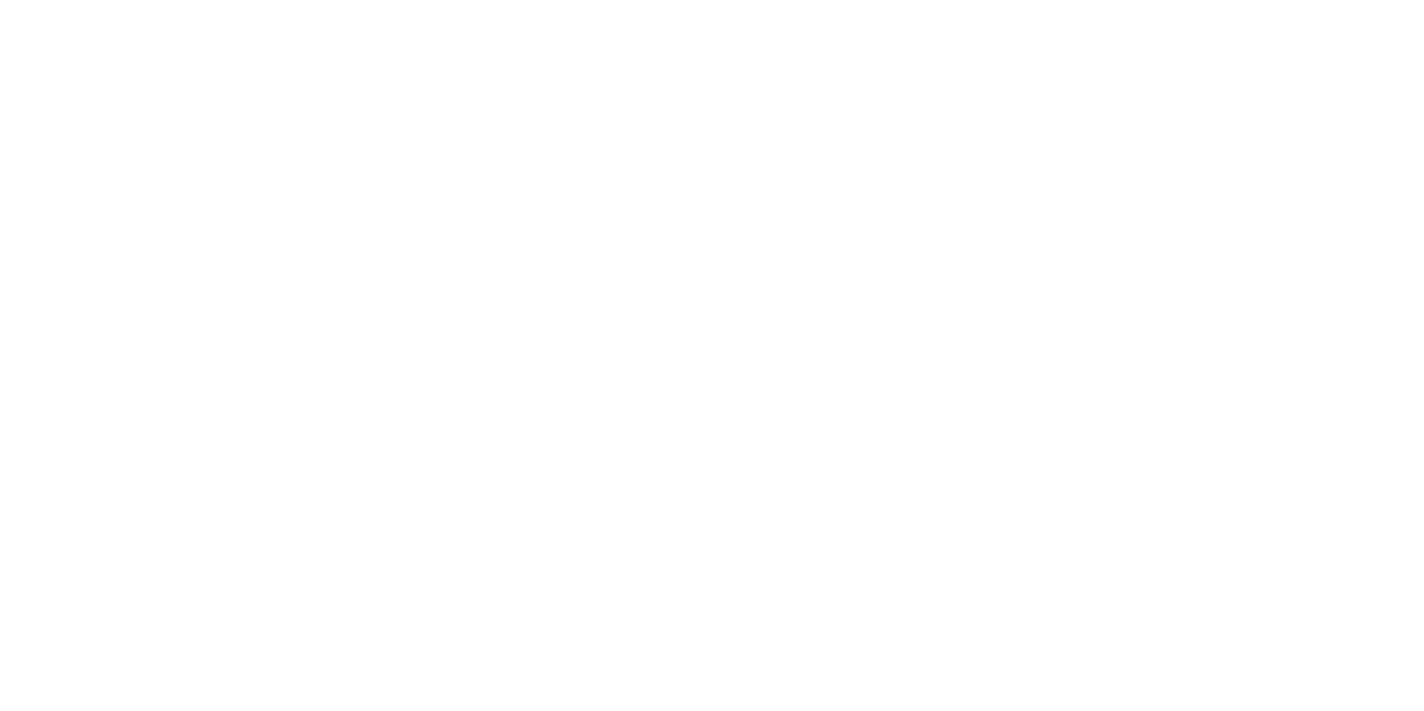 scroll, scrollTop: 0, scrollLeft: 0, axis: both 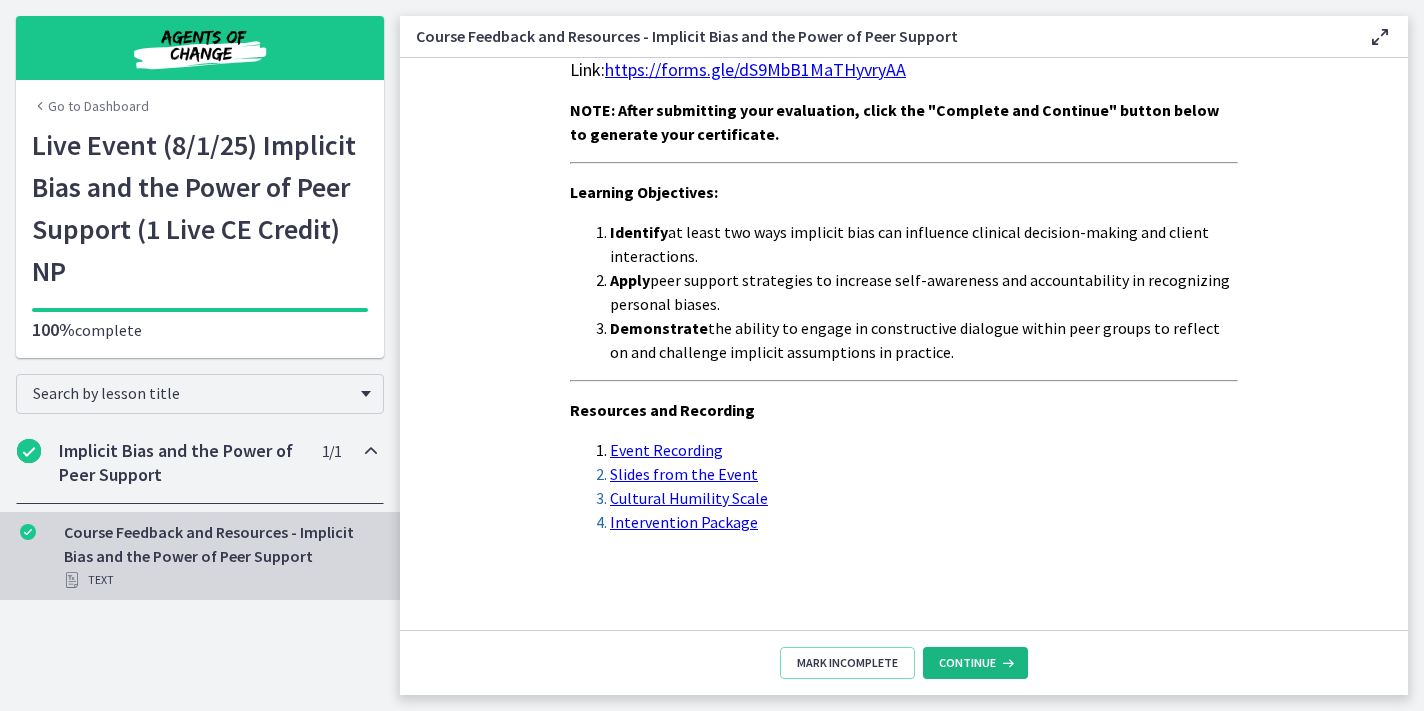 click on "Continue" at bounding box center (967, 663) 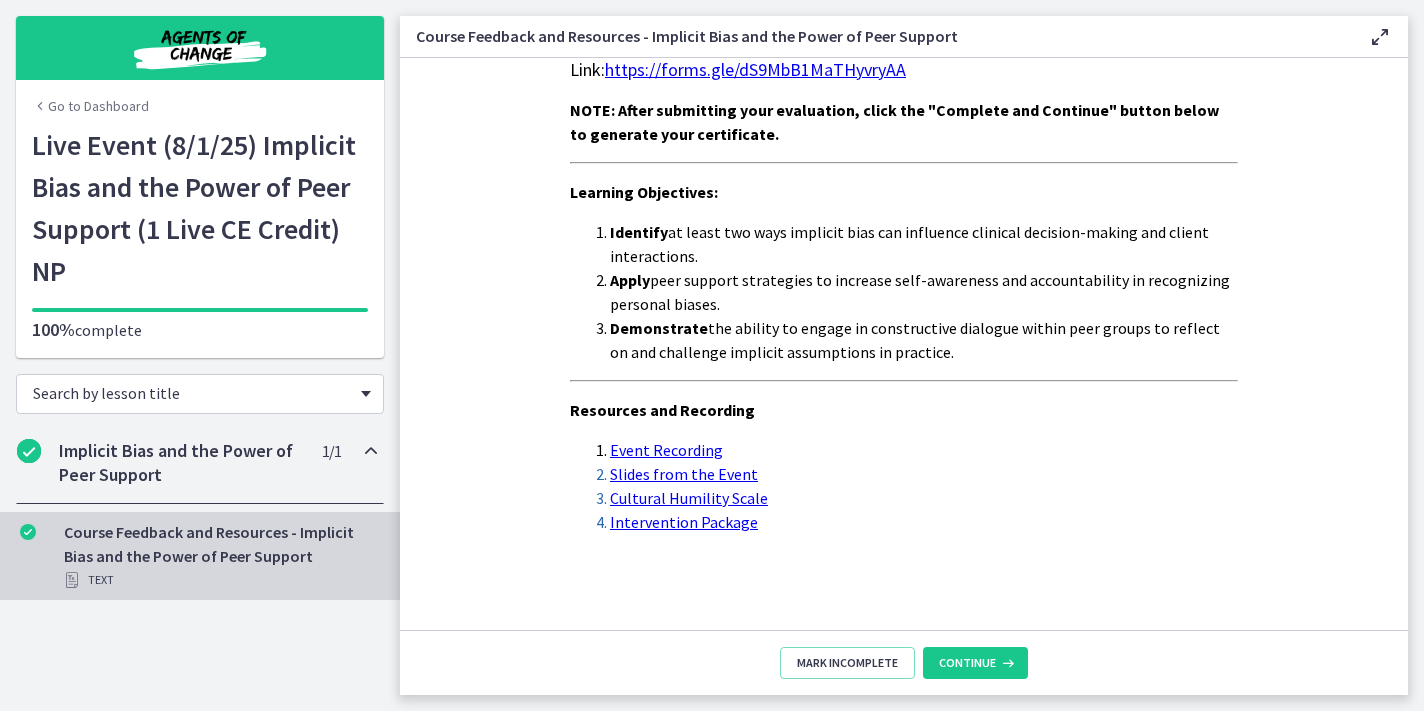 click on "Search by lesson title" at bounding box center [192, 393] 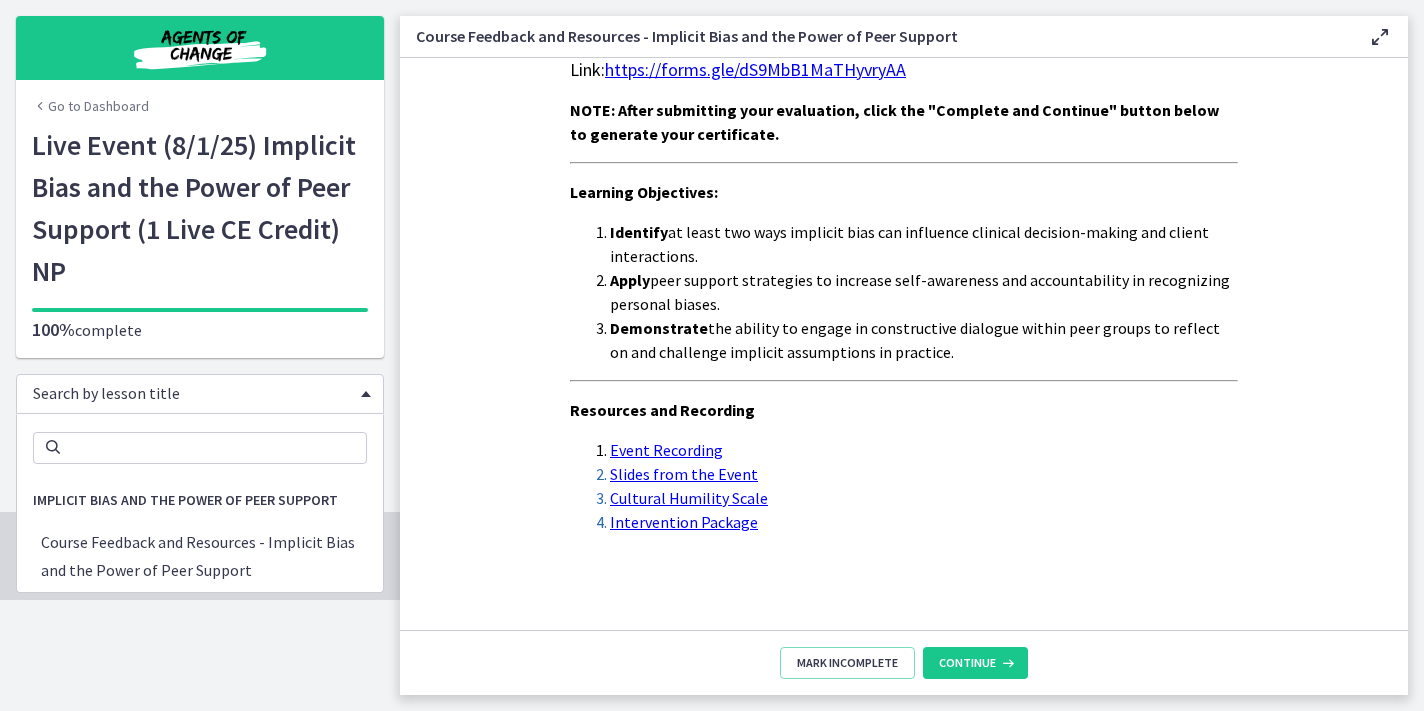 click on "Implicit Bias and the Power of Peer Support" at bounding box center (185, 500) 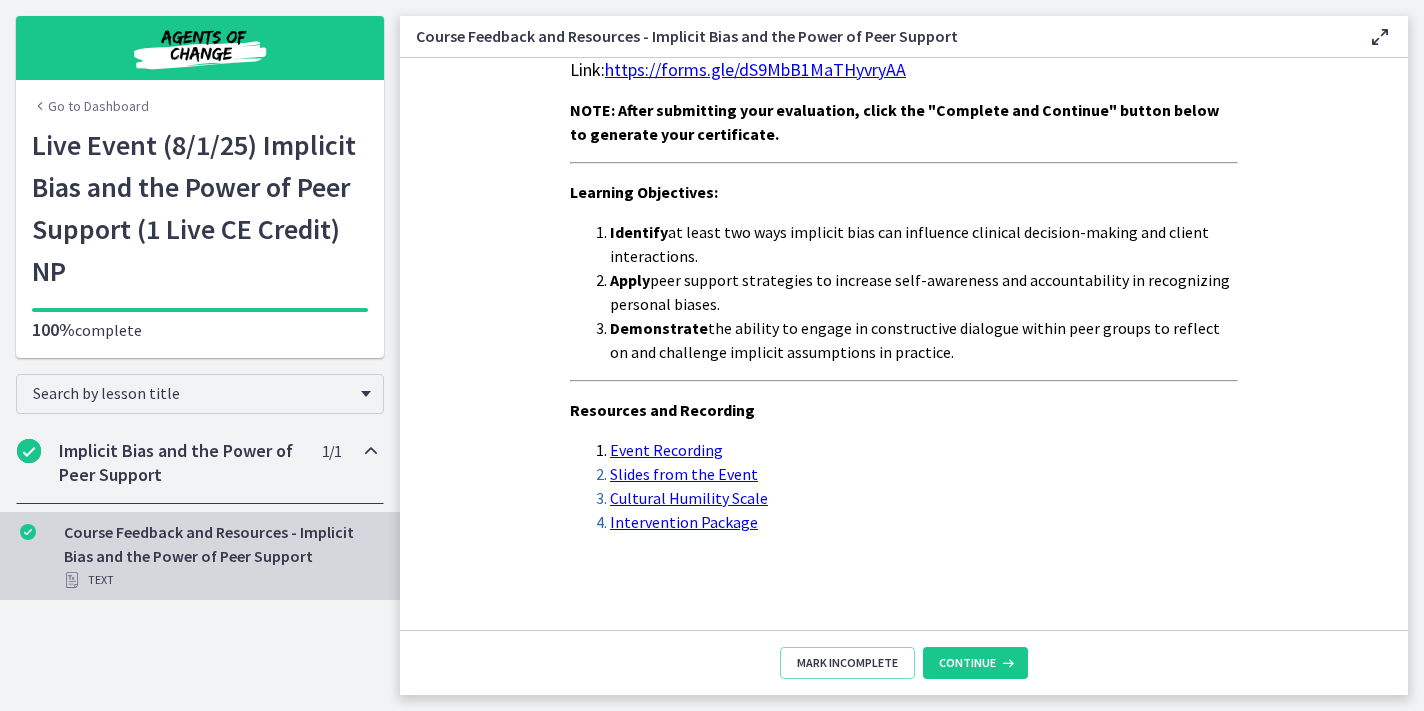 click on "Course Feedback and Resources - Implicit Bias and the Power of Peer Support
Text" at bounding box center (220, 556) 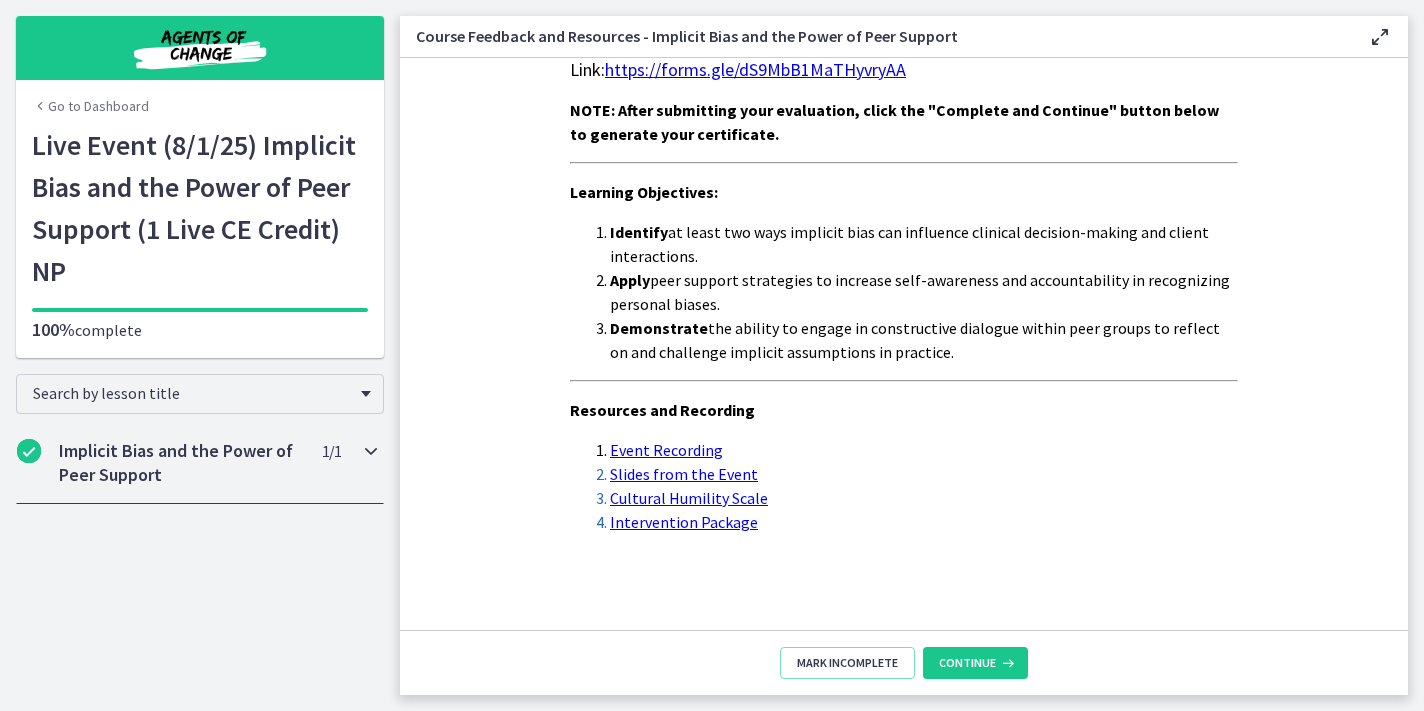click on "Implicit Bias and the Power of Peer Support" at bounding box center (181, 463) 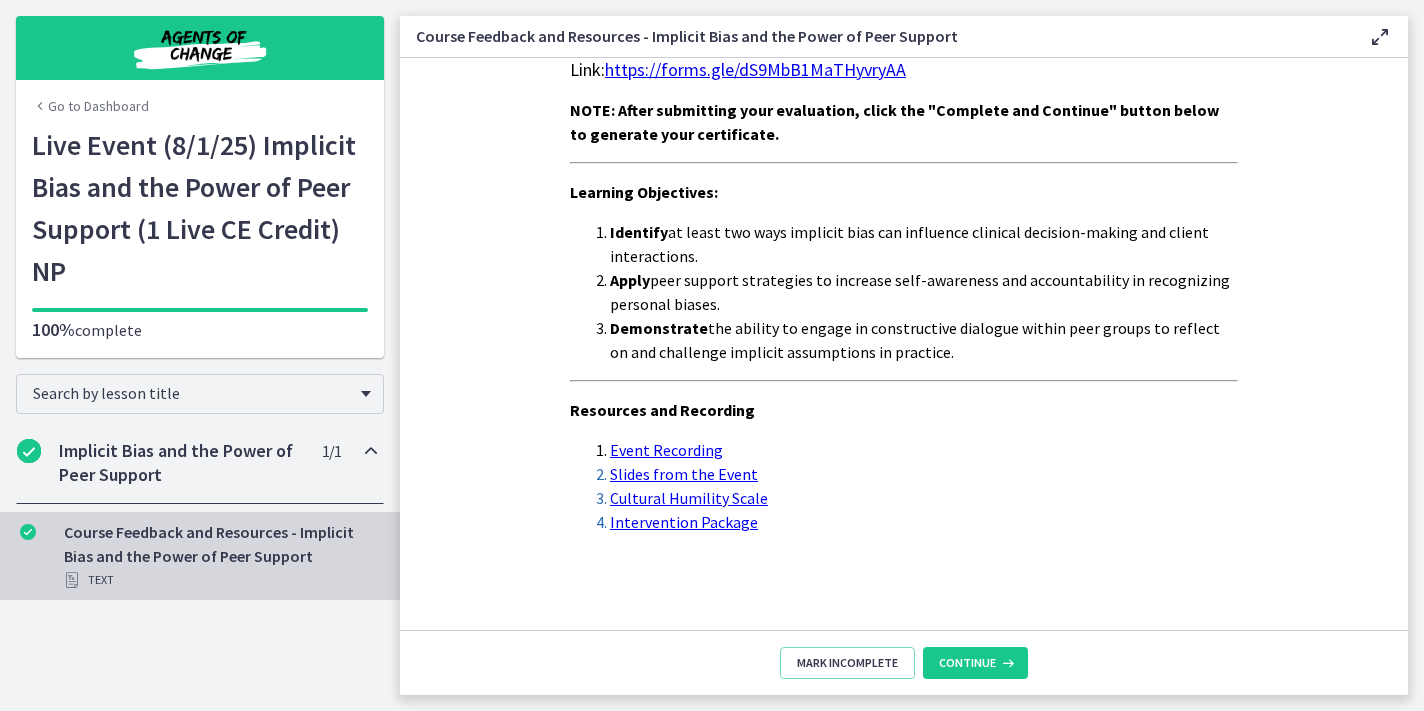 click on "Course Feedback and Resources - Implicit Bias and the Power of Peer Support
Text" at bounding box center (220, 556) 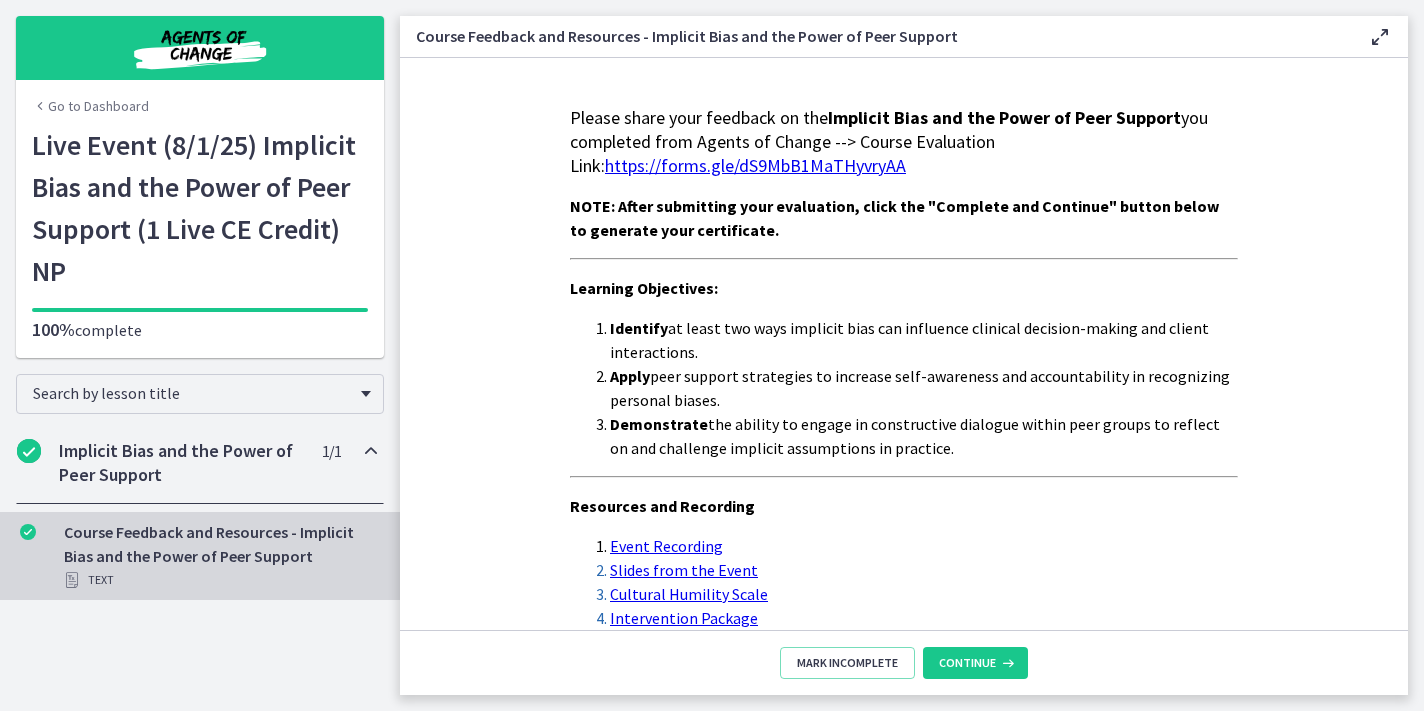 scroll, scrollTop: 0, scrollLeft: 0, axis: both 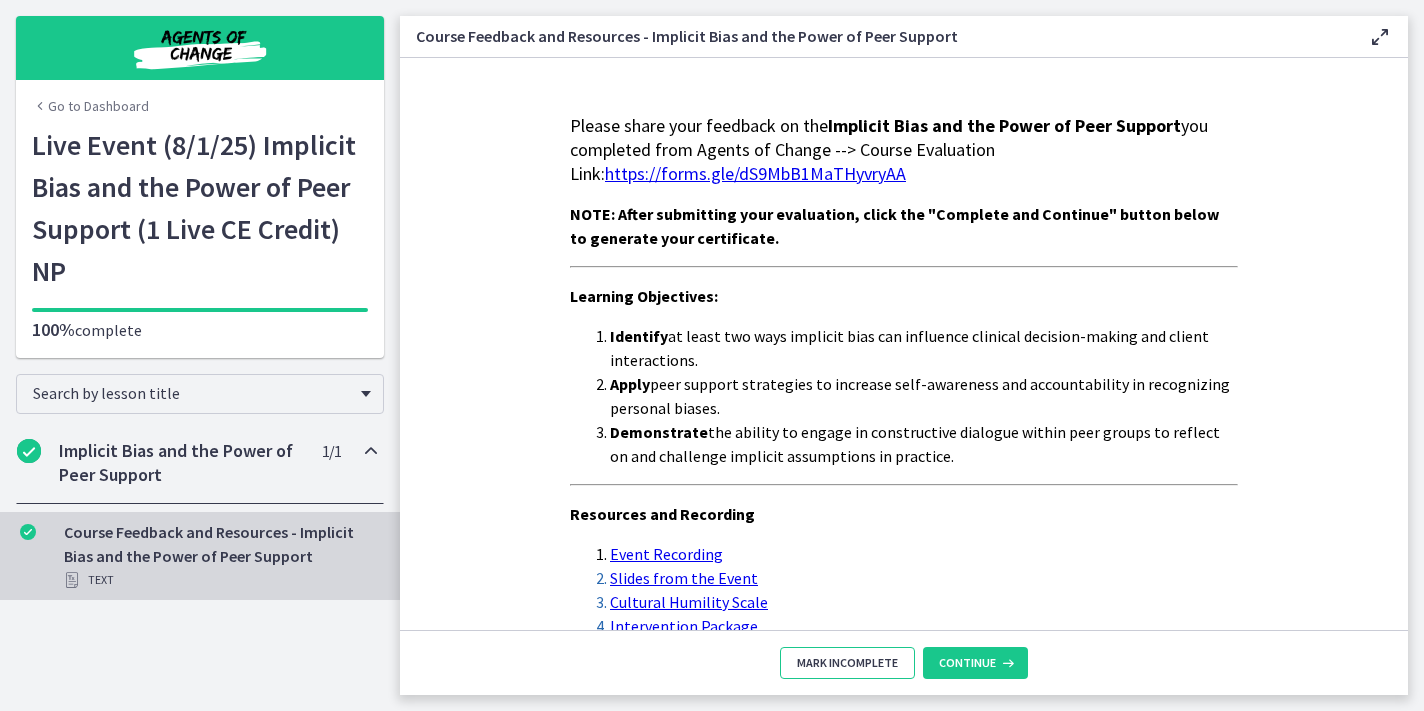 click on "Mark Incomplete" at bounding box center (847, 663) 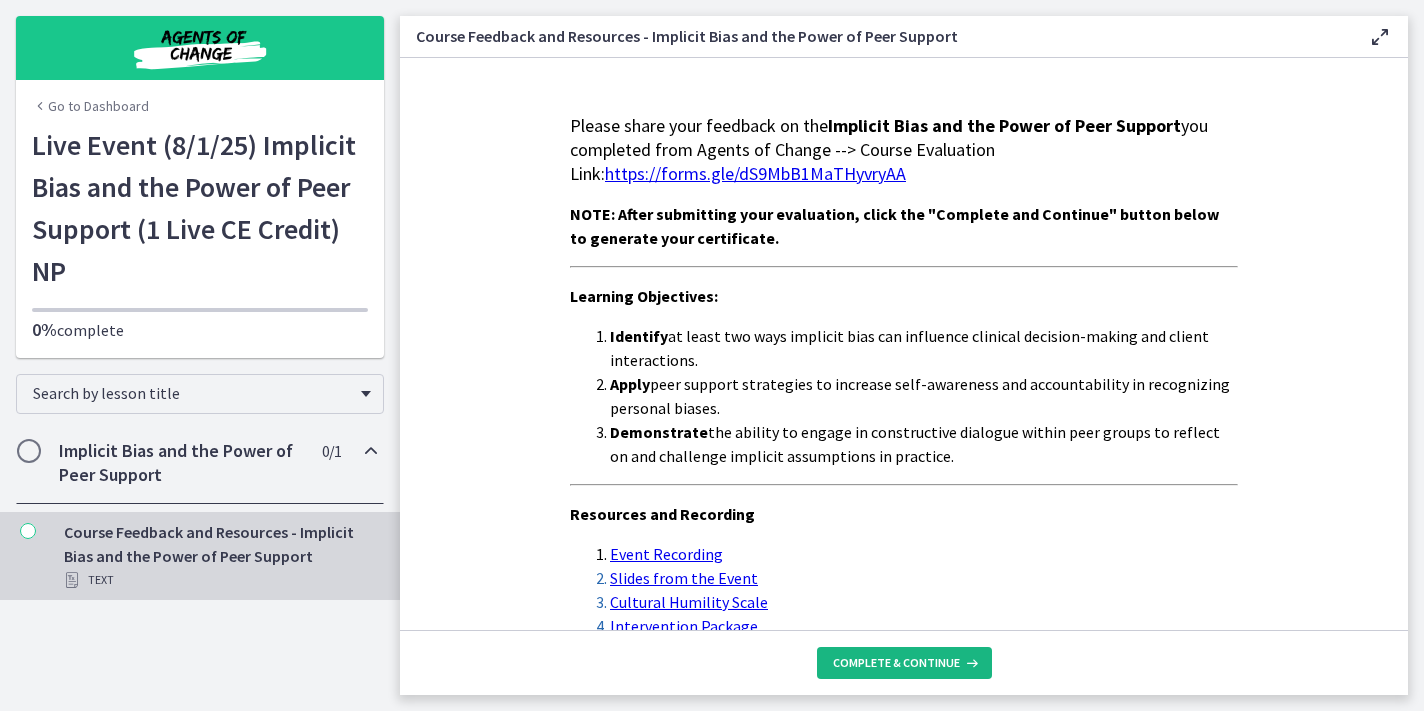 click on "Complete & continue" at bounding box center (896, 663) 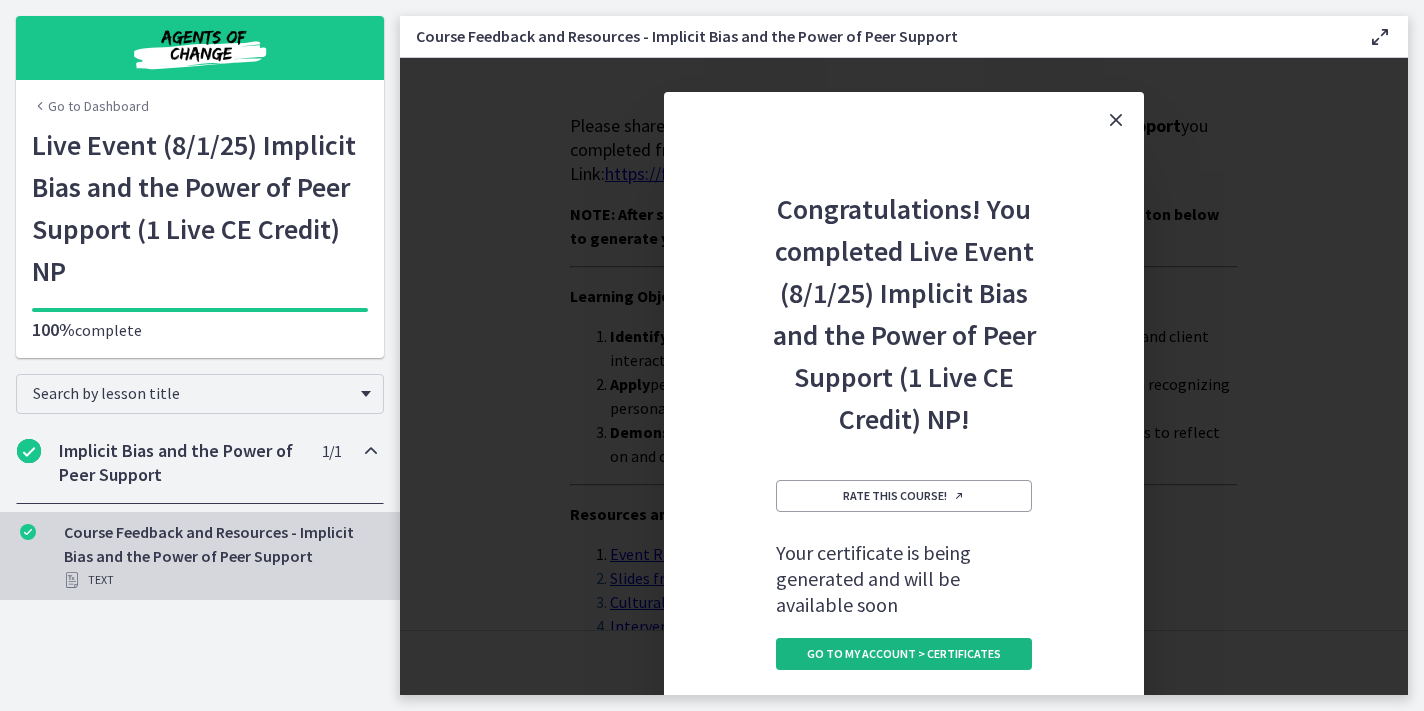 click on "Go to My Account > Certificates" at bounding box center [904, 654] 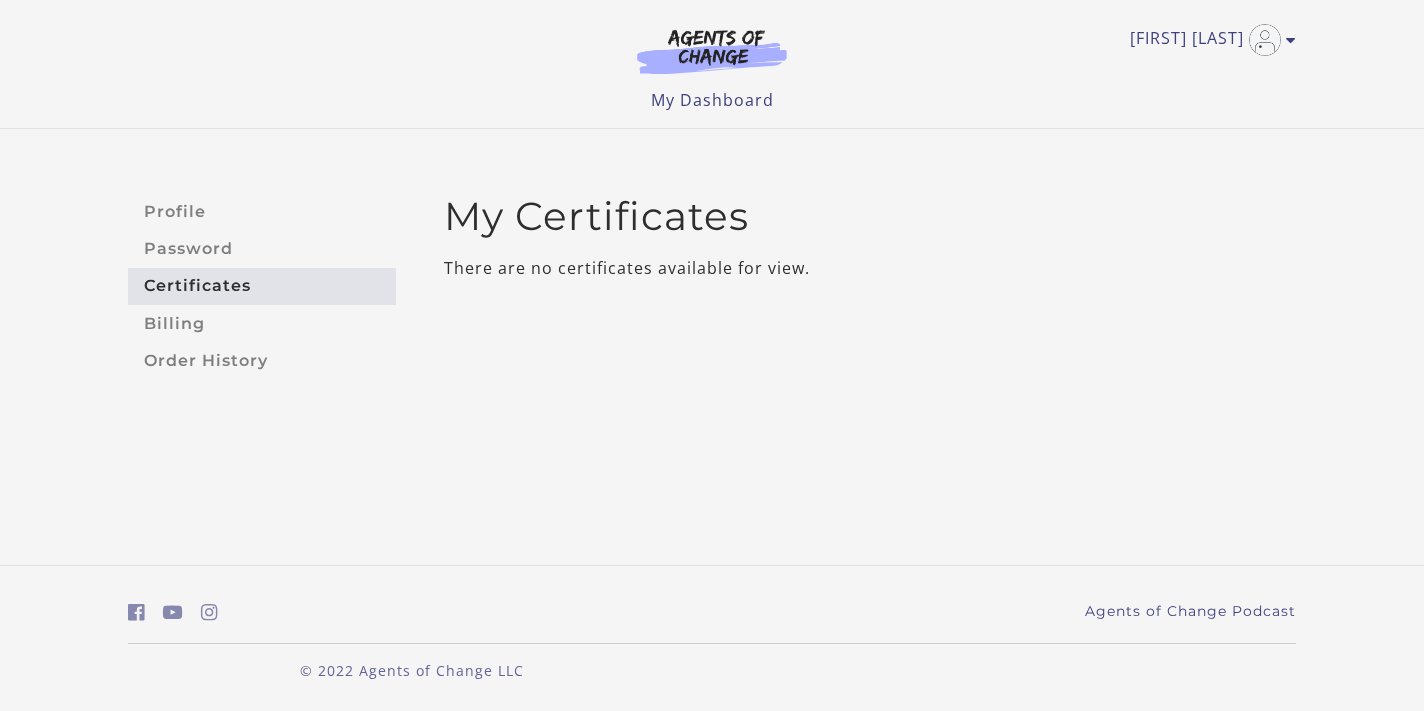 scroll, scrollTop: 0, scrollLeft: 0, axis: both 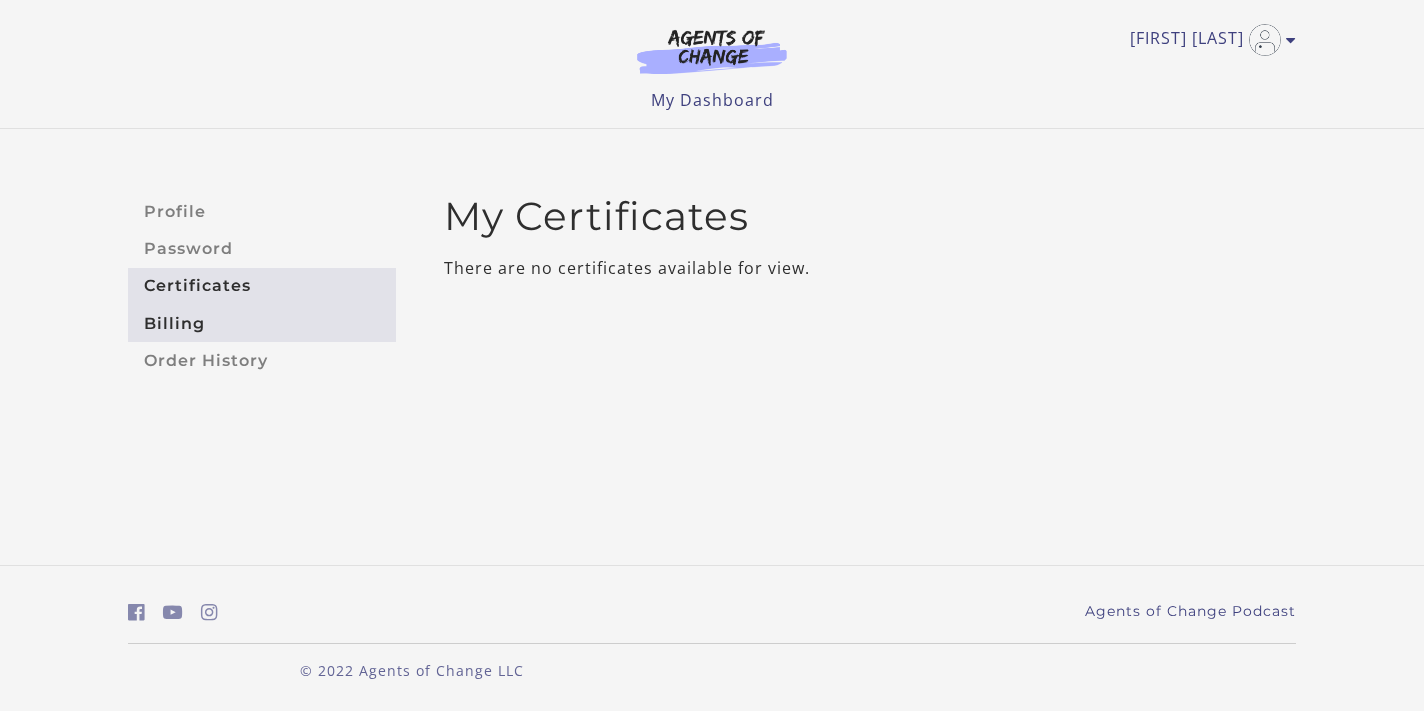 click on "Billing" at bounding box center [262, 323] 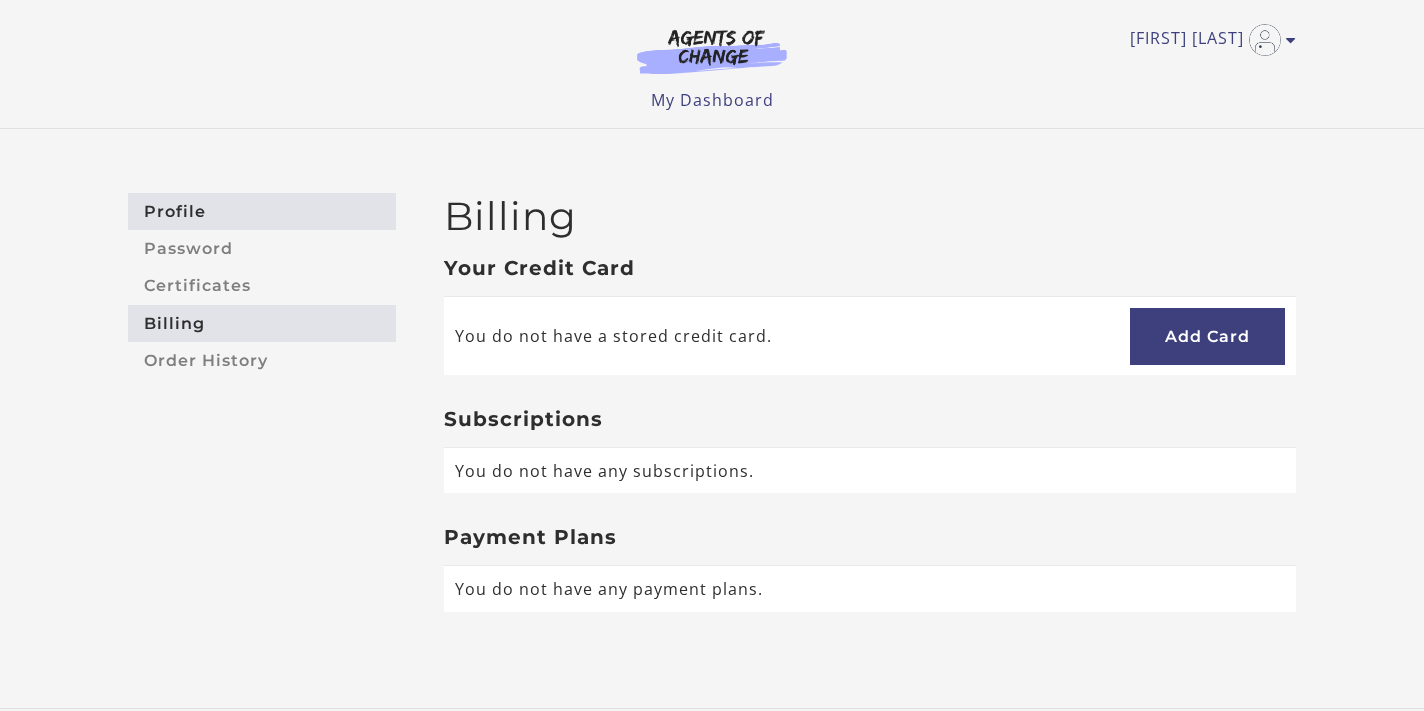 scroll, scrollTop: 0, scrollLeft: 0, axis: both 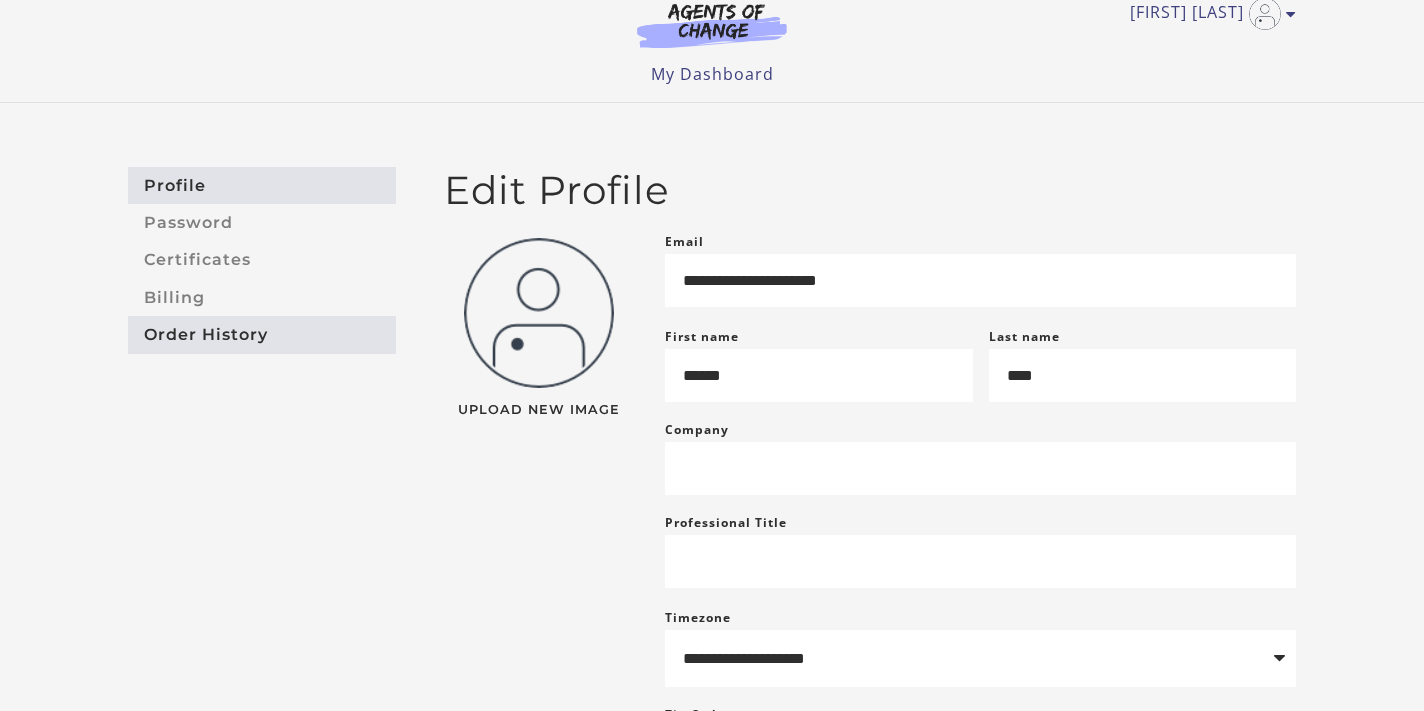 click on "Order History" at bounding box center (262, 334) 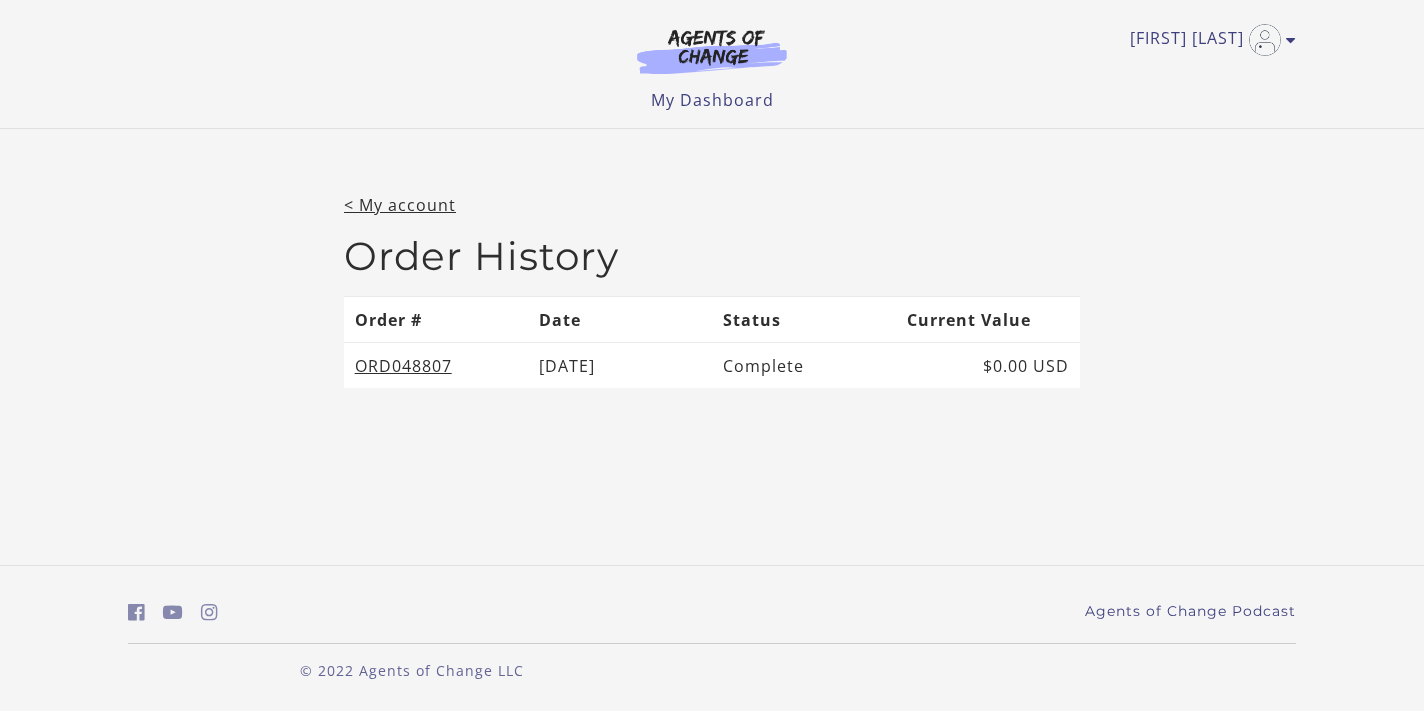 scroll, scrollTop: 0, scrollLeft: 0, axis: both 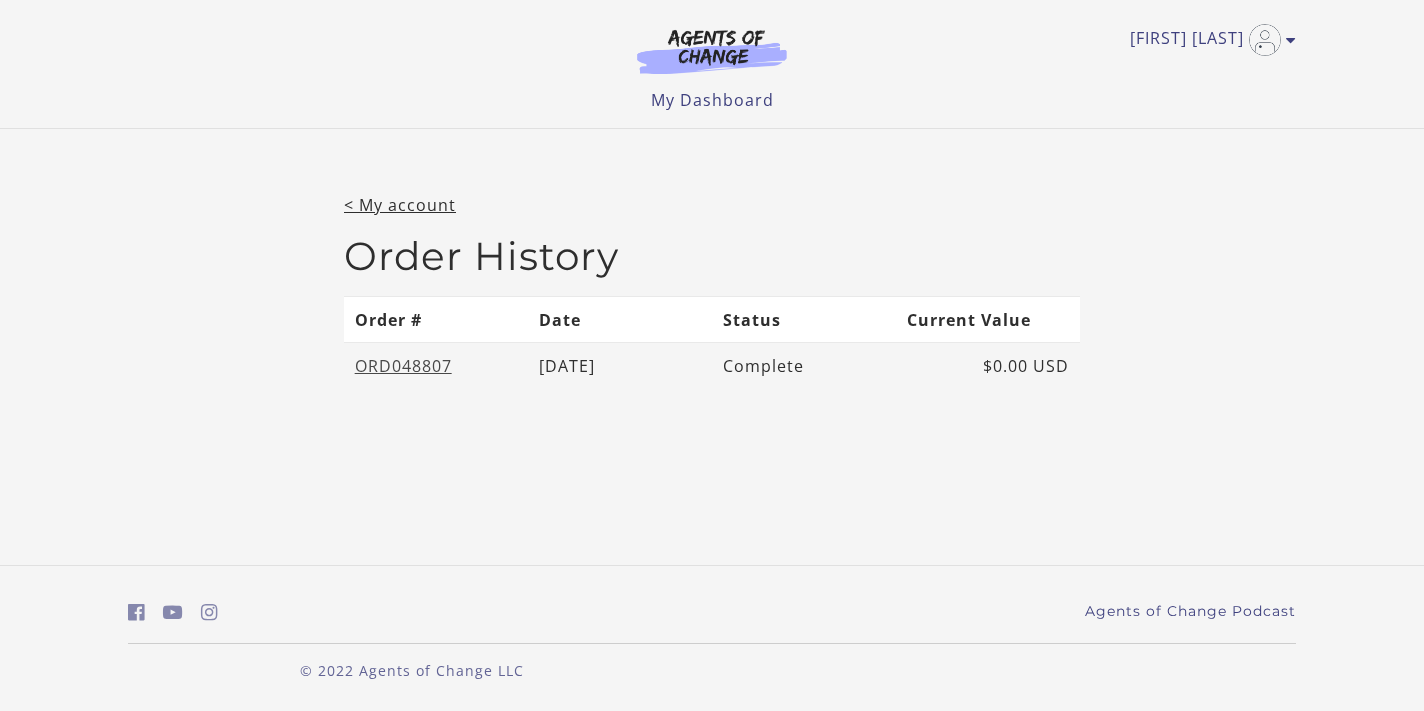 click on "ORD048807" at bounding box center (403, 366) 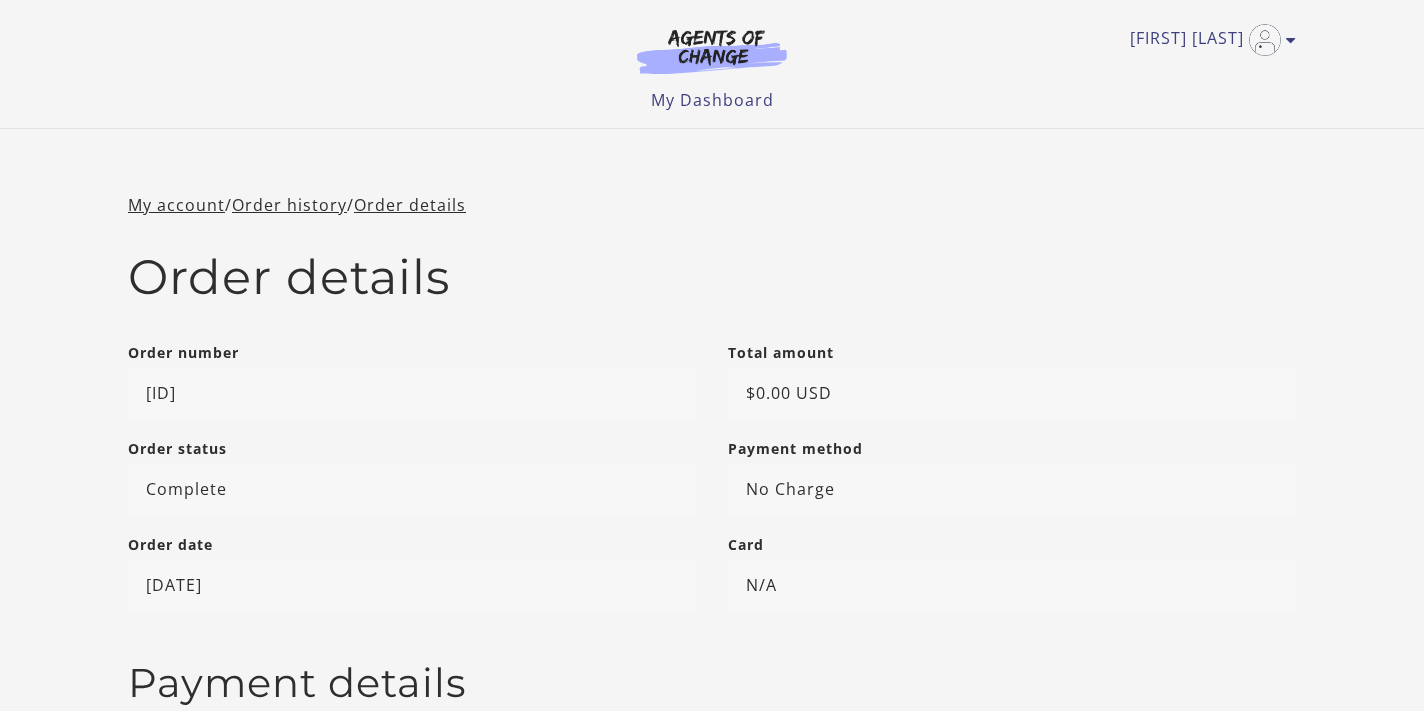 scroll, scrollTop: 0, scrollLeft: 0, axis: both 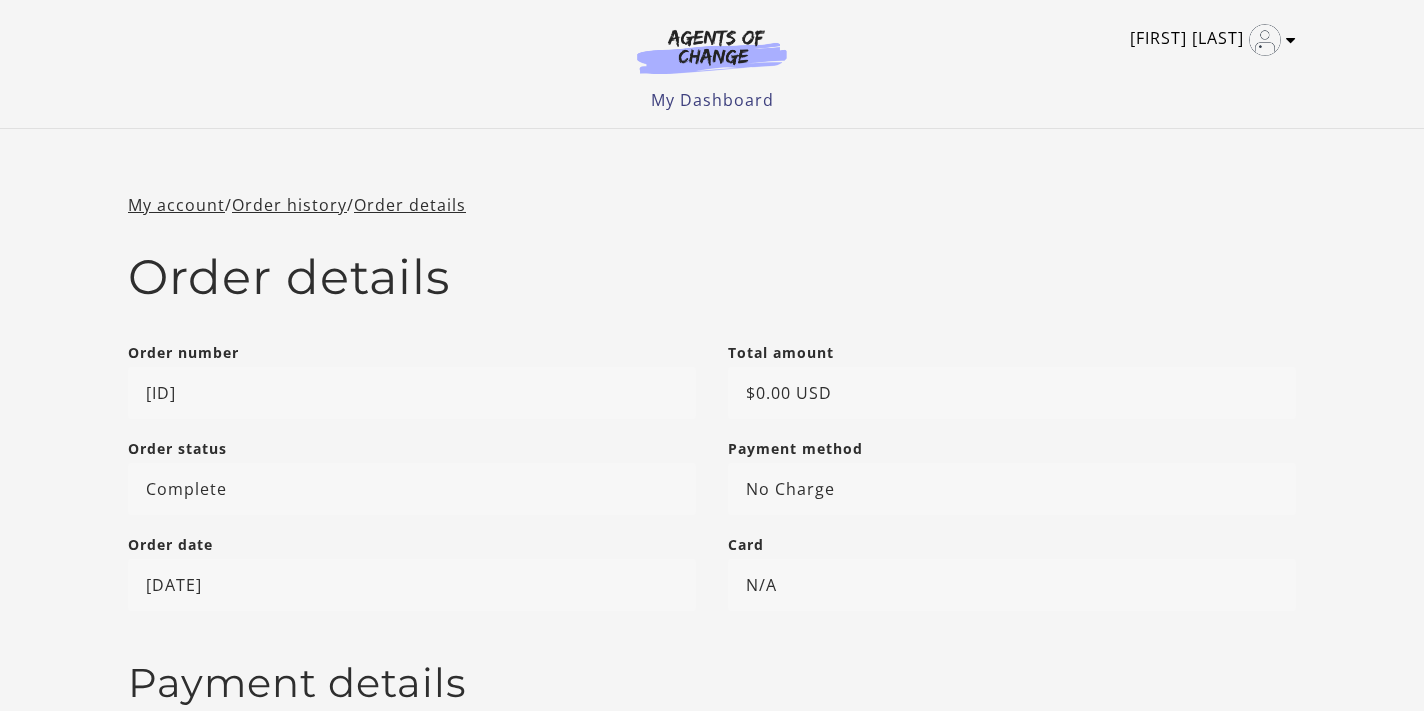 click at bounding box center [1265, 40] 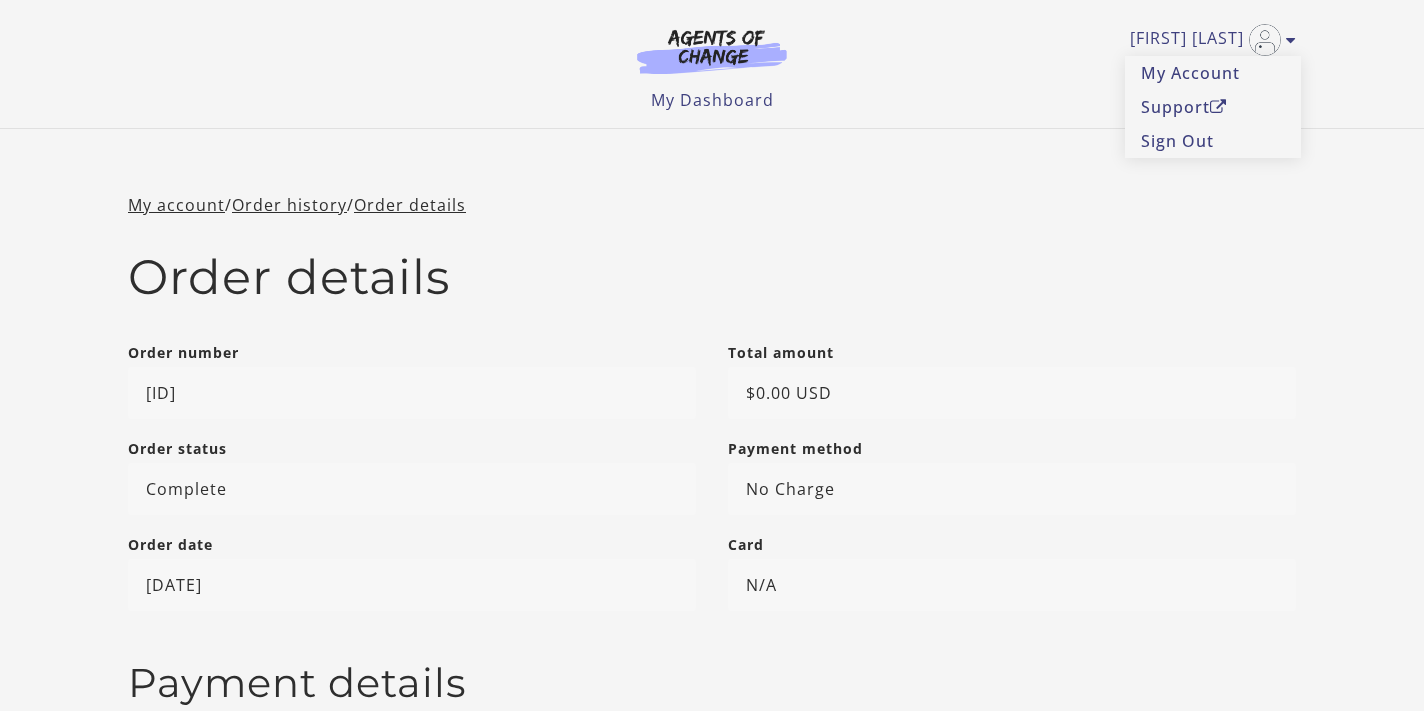 click on "Evelyn T
My Account
Support
Sign Out
Toggle menu
Menu
My Dashboard
My Account
Support
Sign Out" at bounding box center (712, 64) 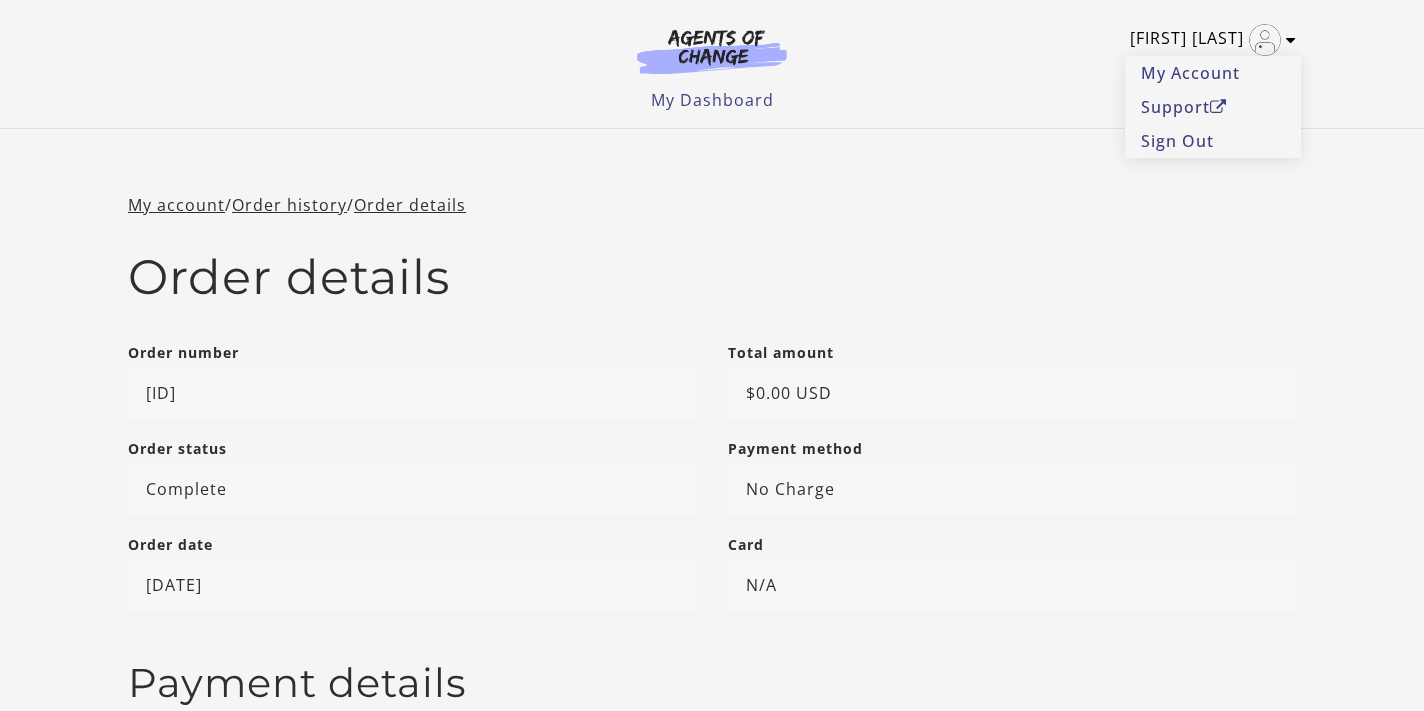 click at bounding box center (1291, 40) 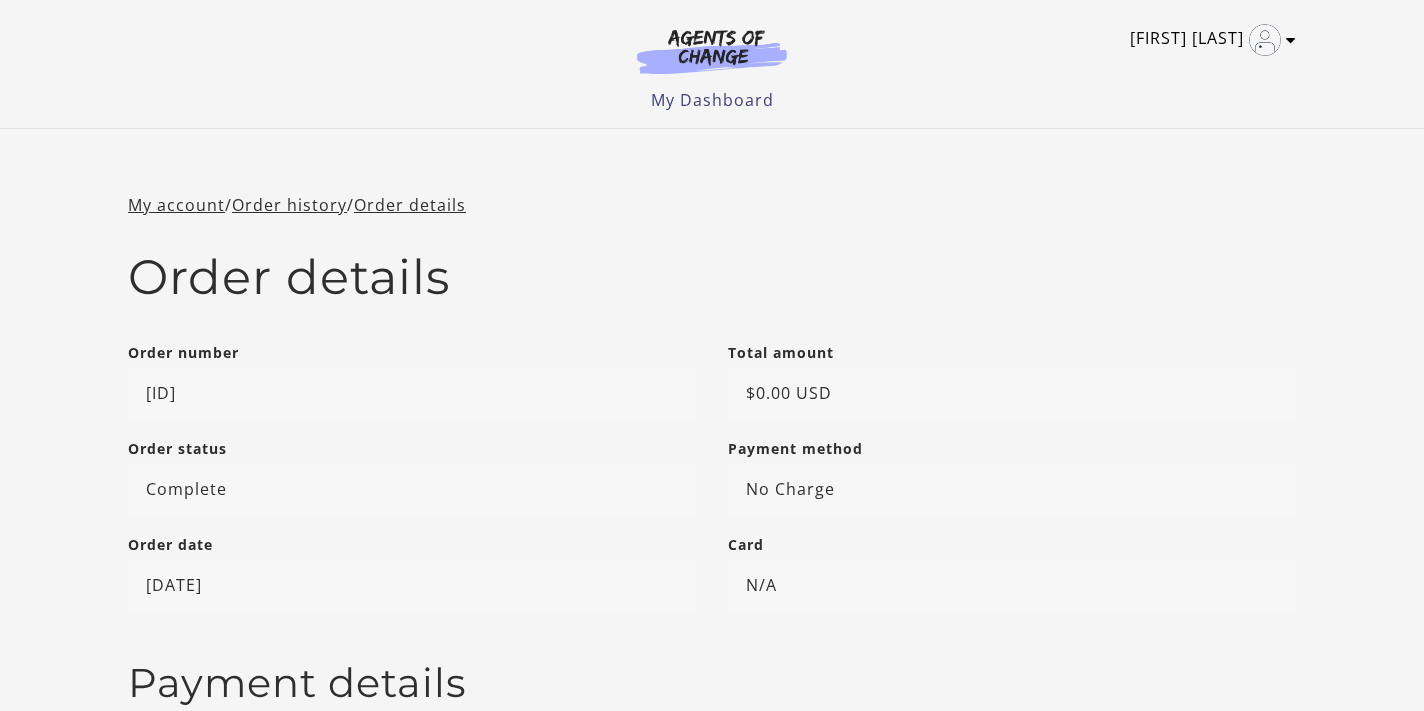 click on "[FIRST] [LAST]" at bounding box center [1208, 40] 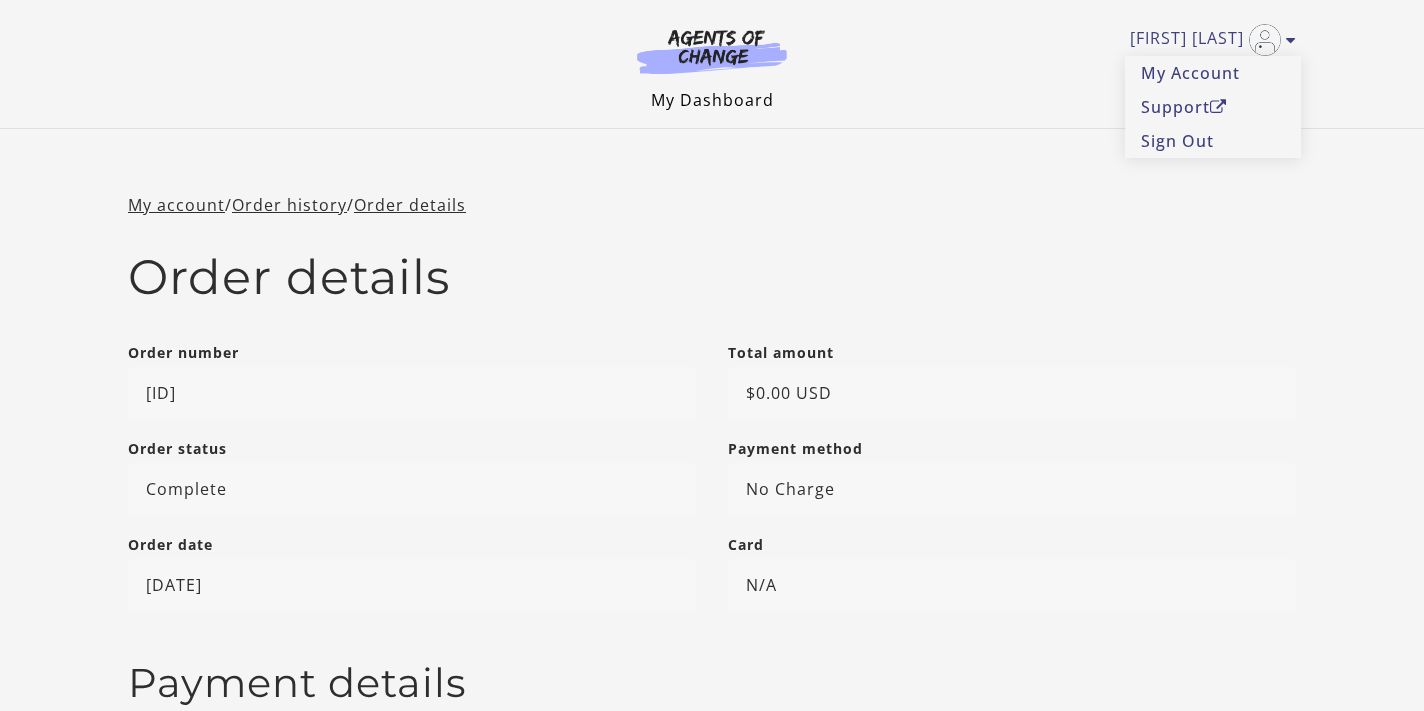 click on "My Dashboard" at bounding box center (712, 100) 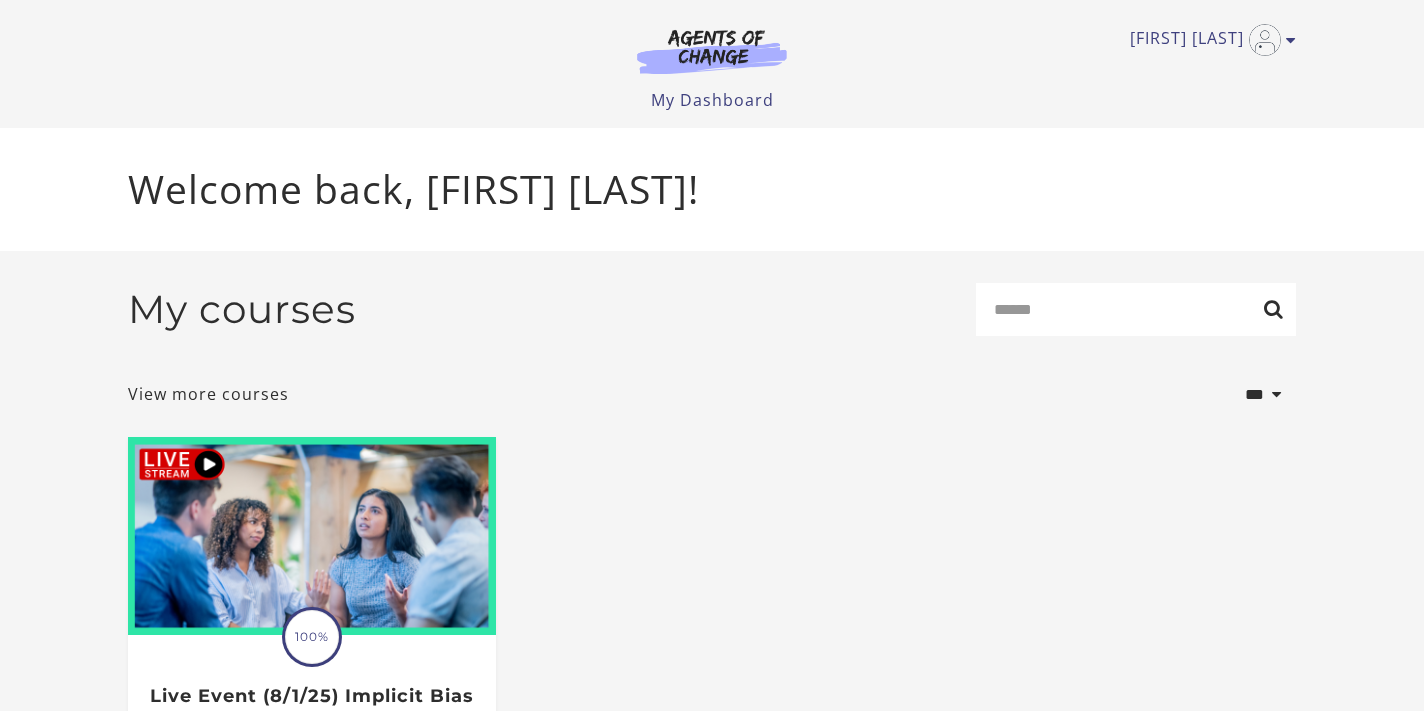 scroll, scrollTop: 0, scrollLeft: 0, axis: both 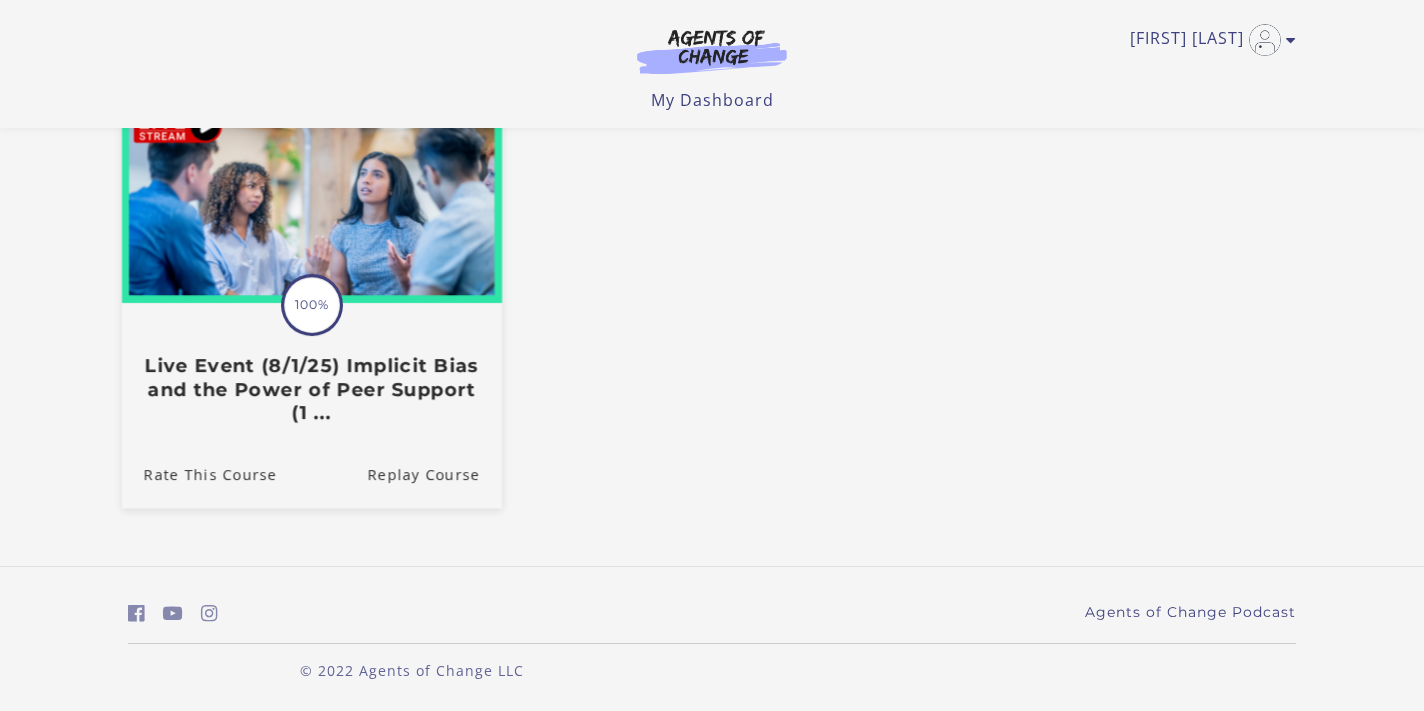 click on "Live Event (8/1/25) Implicit Bias and the Power of Peer Support (1 ..." at bounding box center (312, 390) 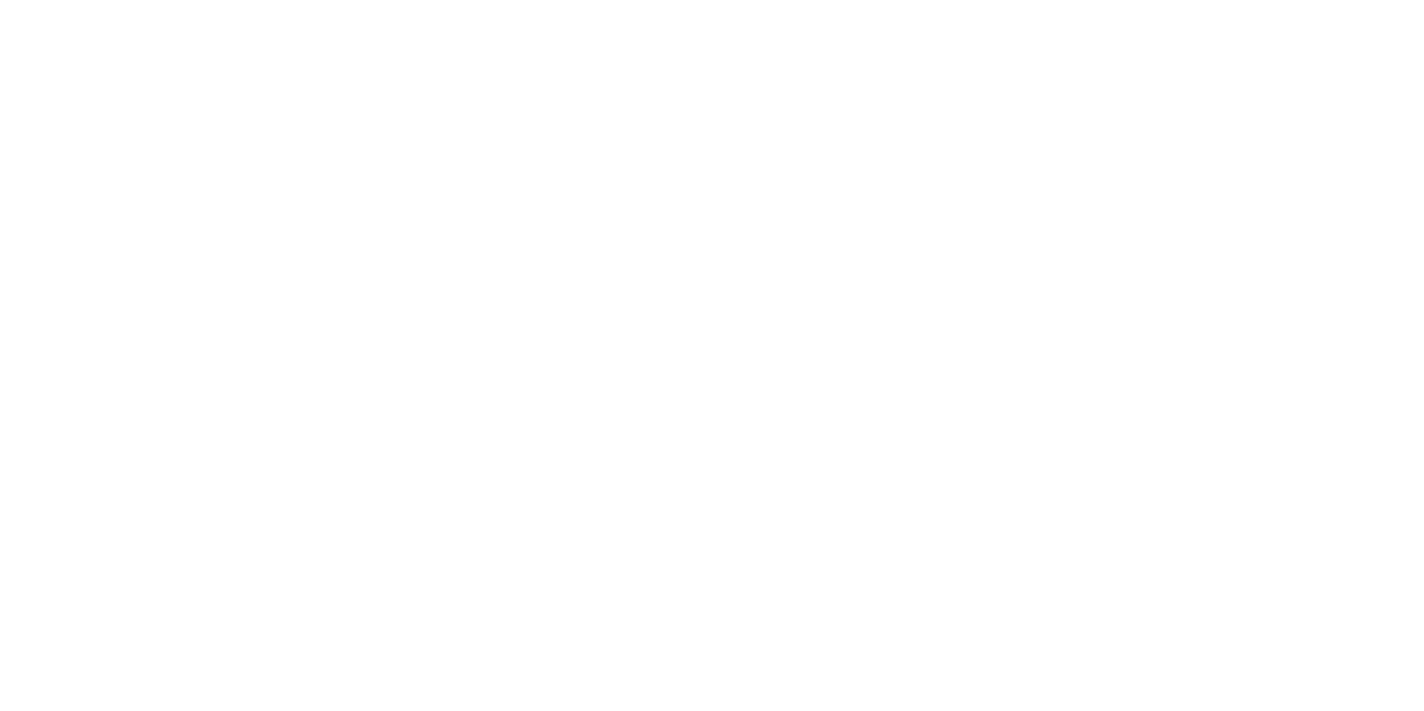 scroll, scrollTop: 0, scrollLeft: 0, axis: both 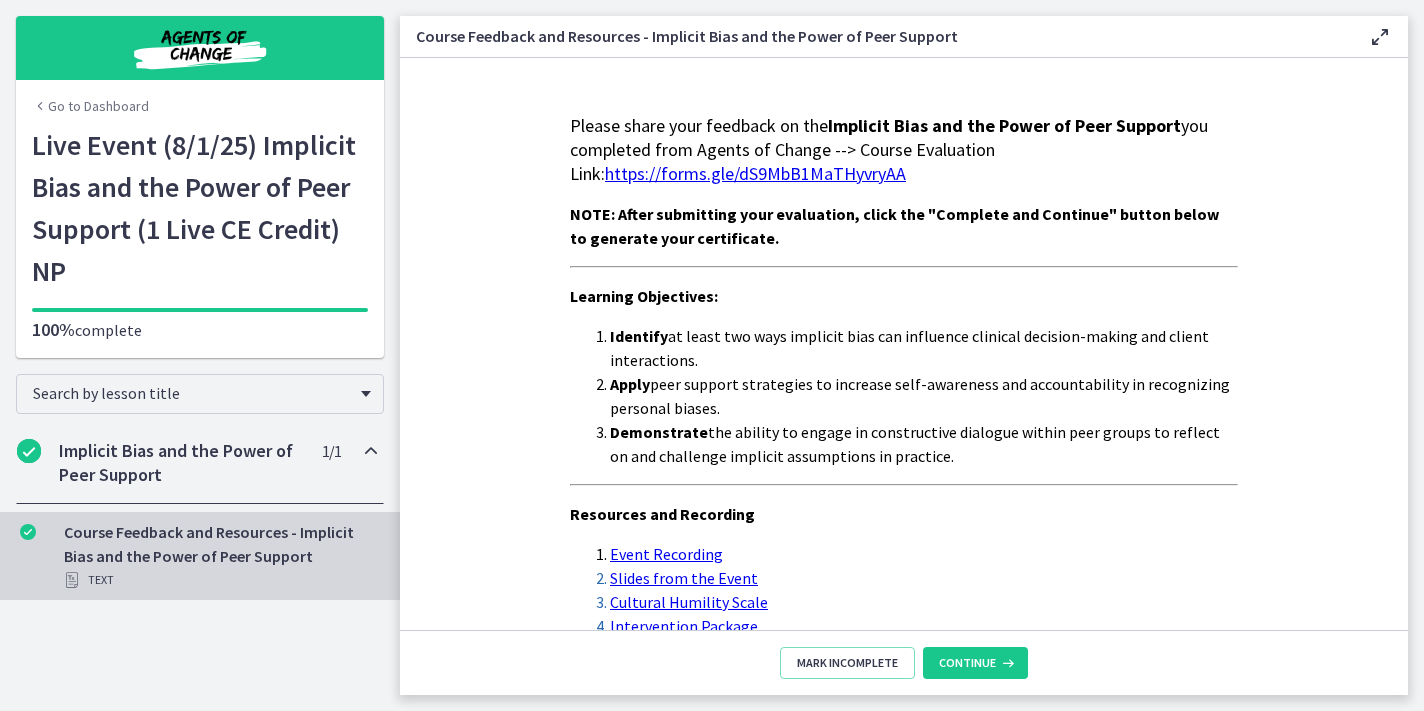 click on "Go to Dashboard" at bounding box center [90, 106] 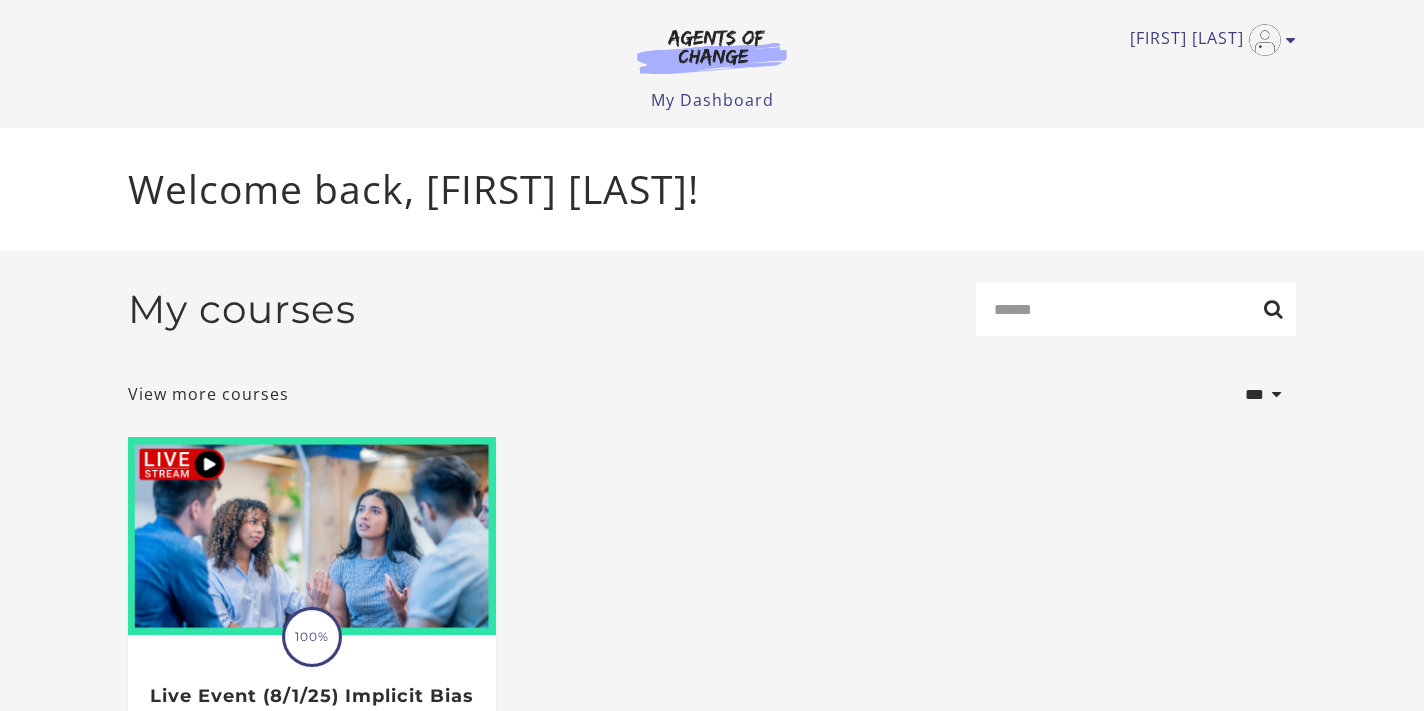 scroll, scrollTop: 0, scrollLeft: 0, axis: both 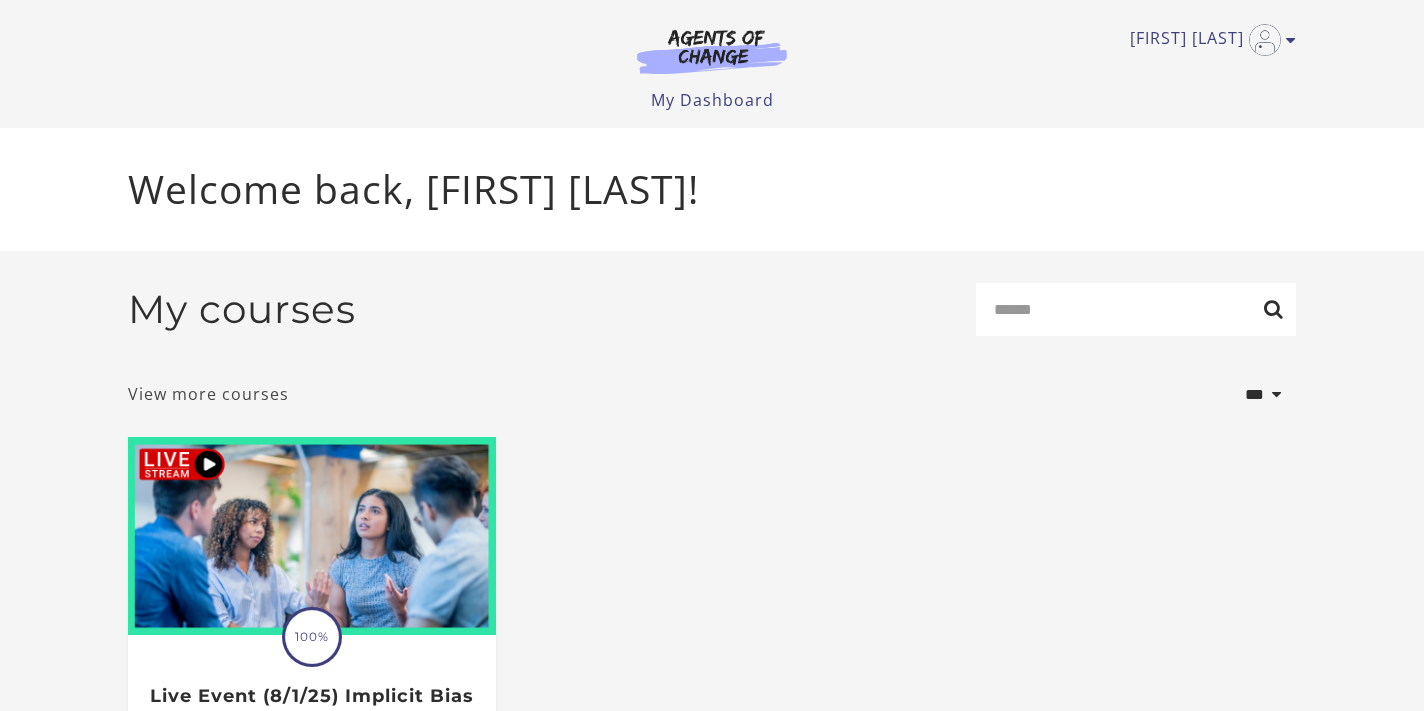 click on "View more courses" at bounding box center (208, 394) 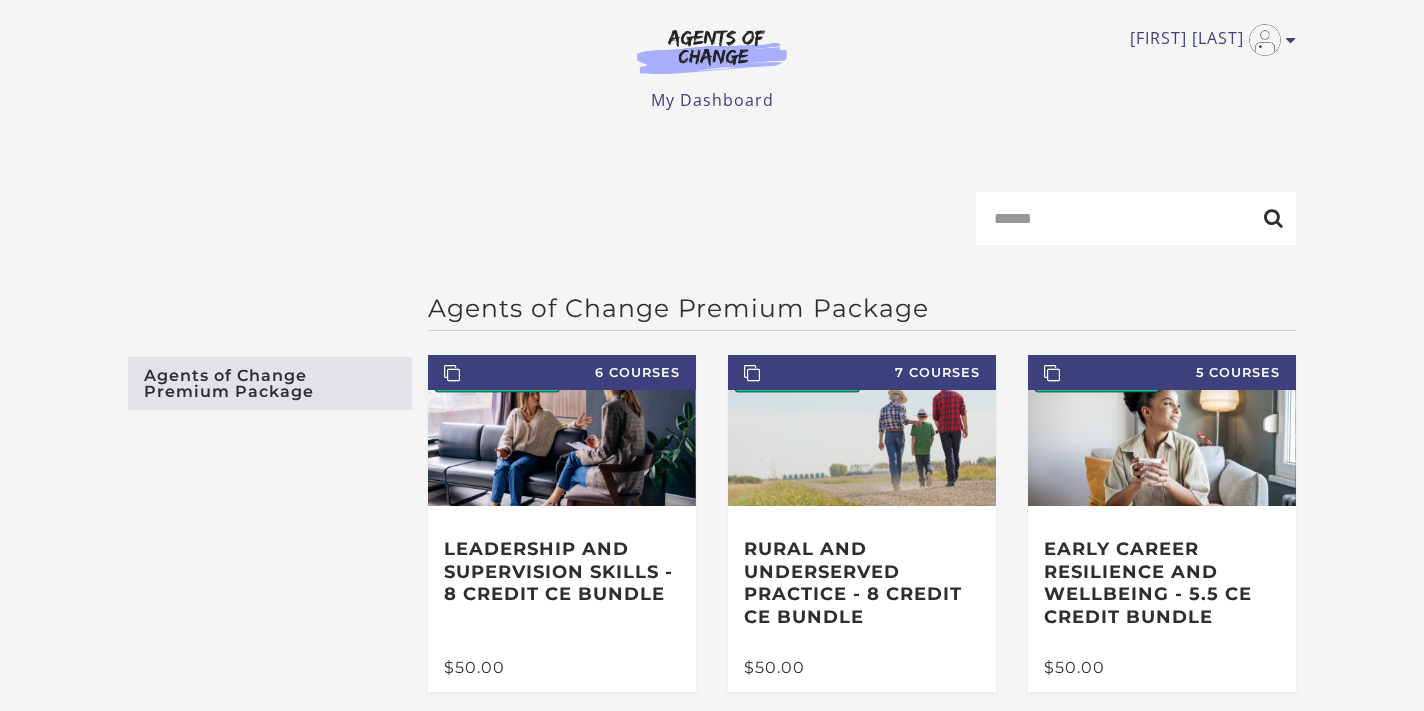 scroll, scrollTop: 0, scrollLeft: 0, axis: both 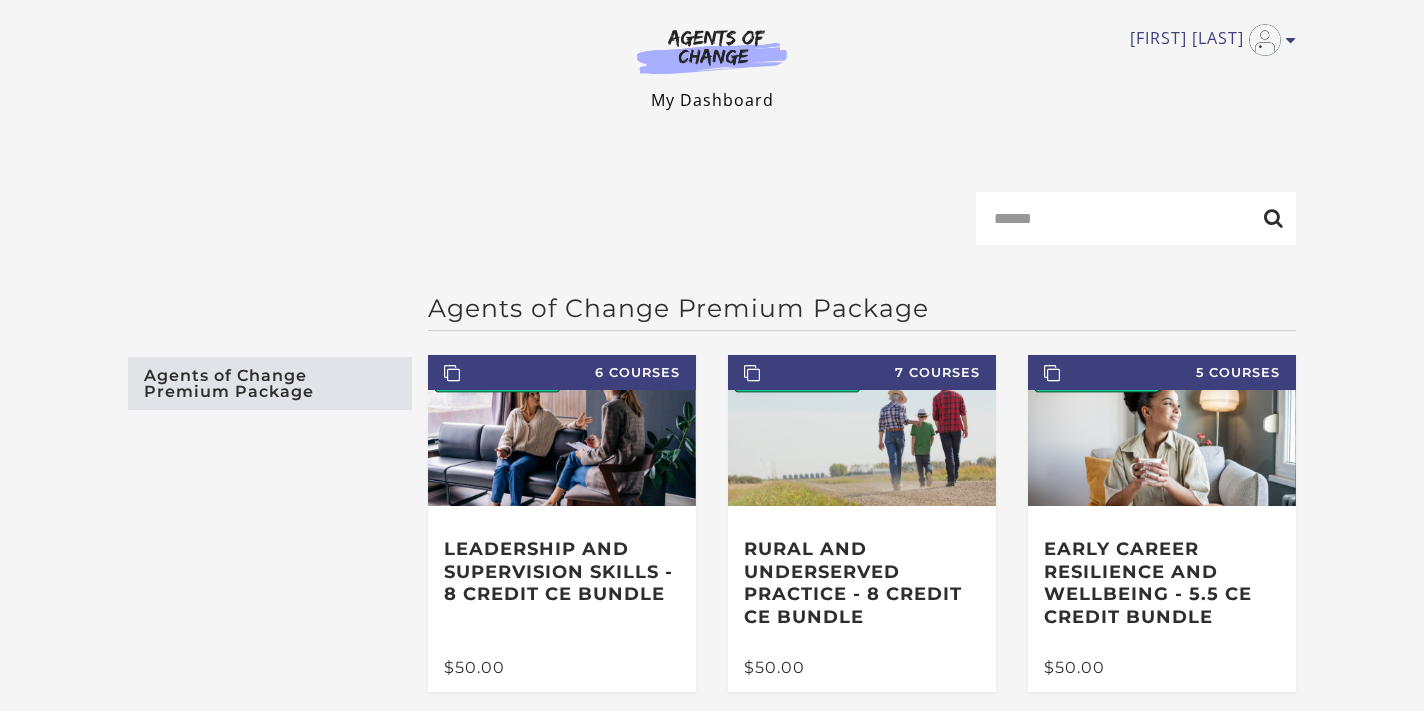click on "My Dashboard" at bounding box center [712, 100] 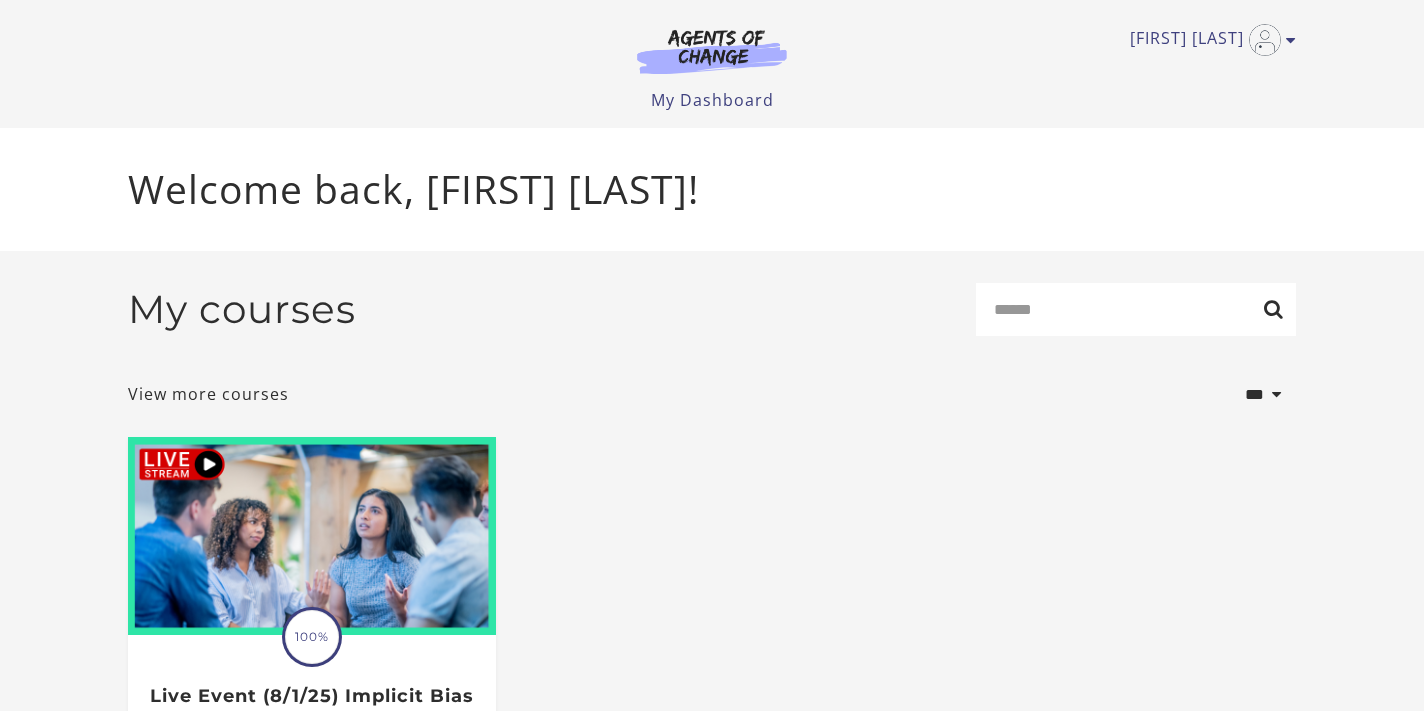 scroll, scrollTop: 0, scrollLeft: 0, axis: both 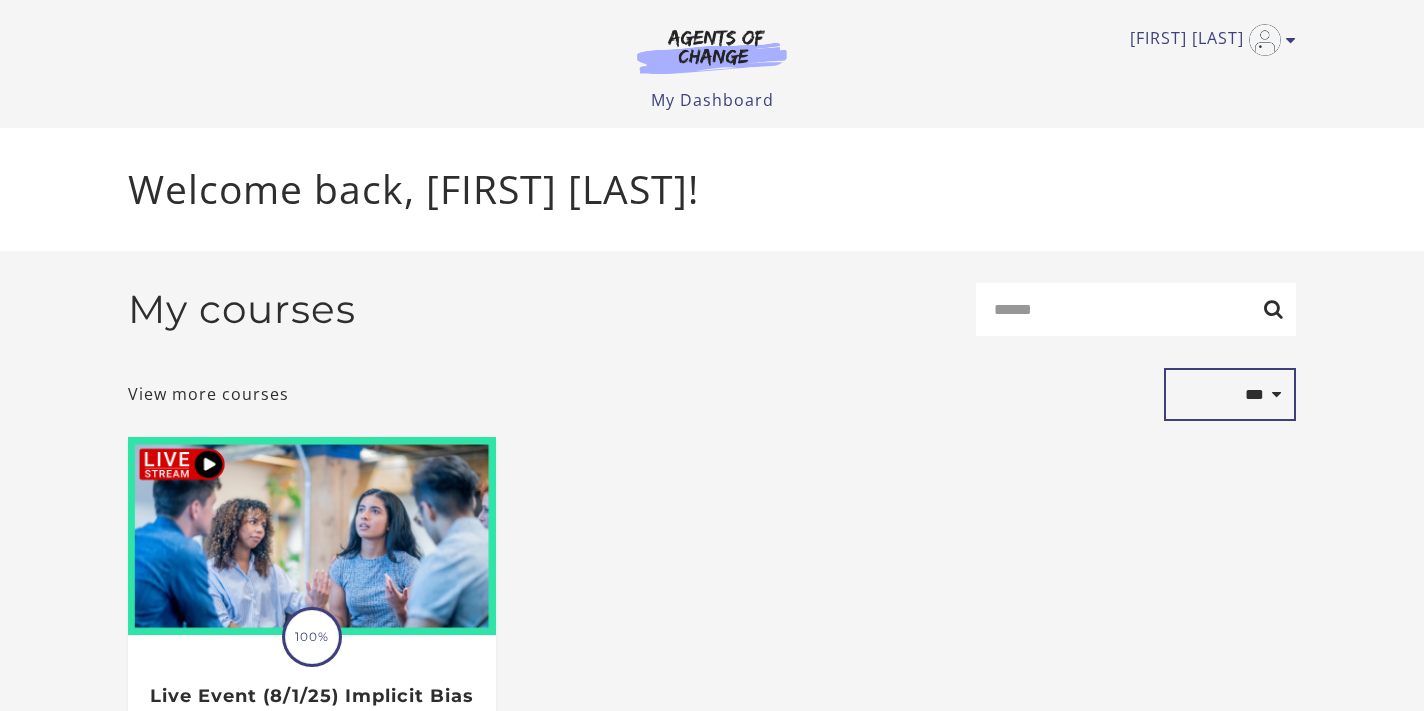 click on "**********" at bounding box center (1230, 395) 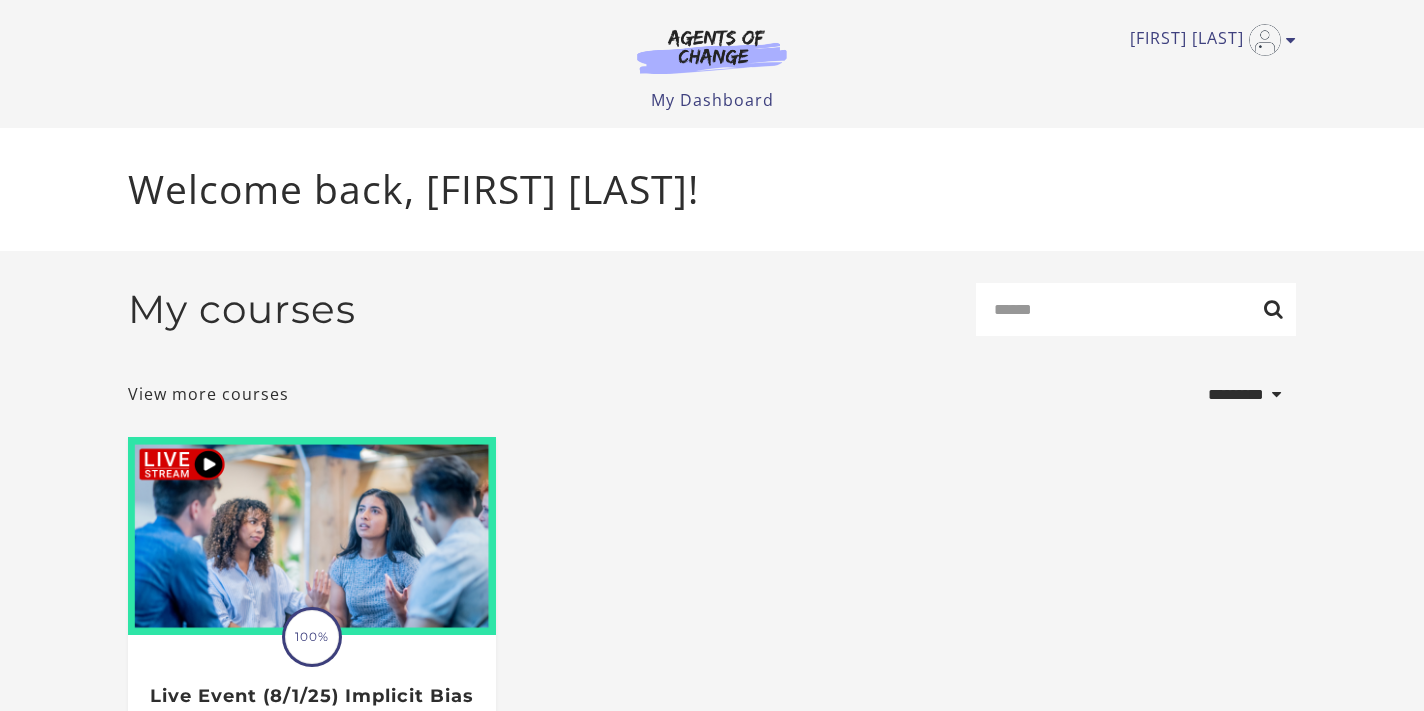 scroll, scrollTop: 0, scrollLeft: 0, axis: both 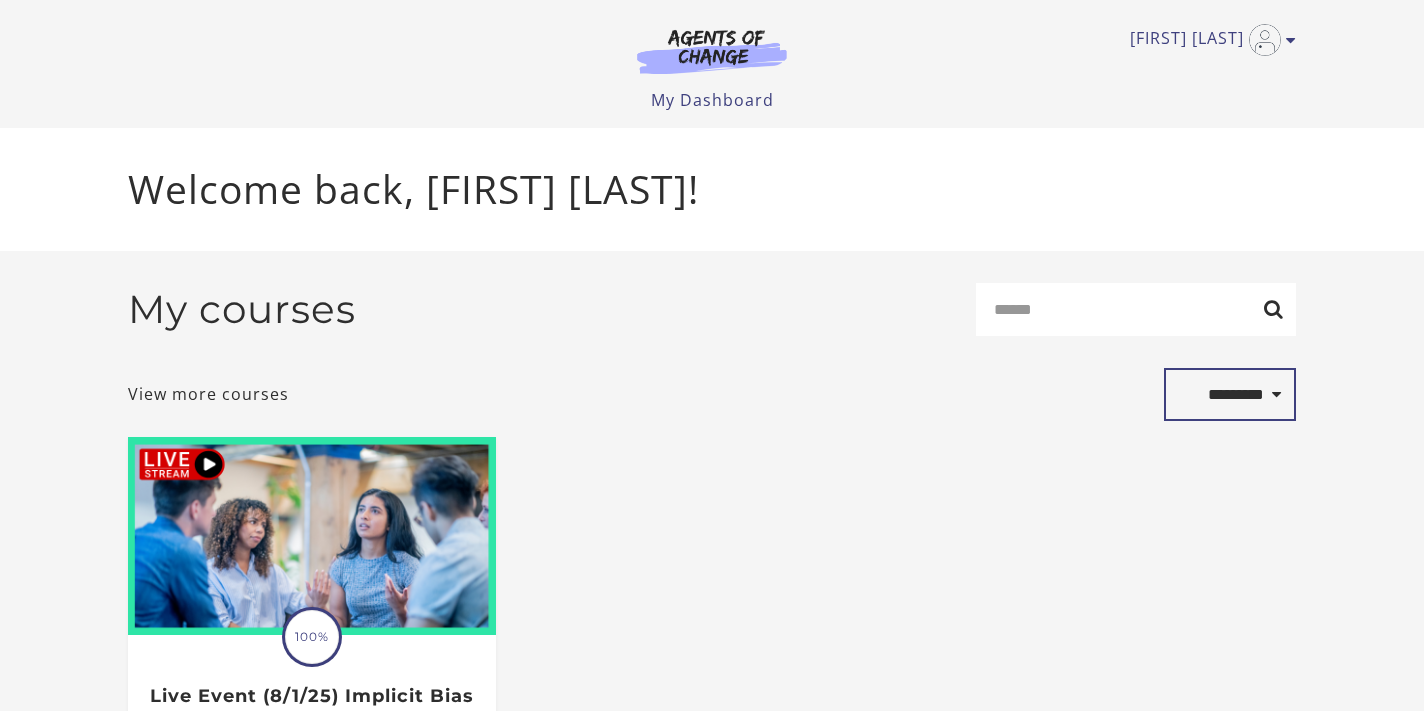 click on "**********" at bounding box center (1230, 395) 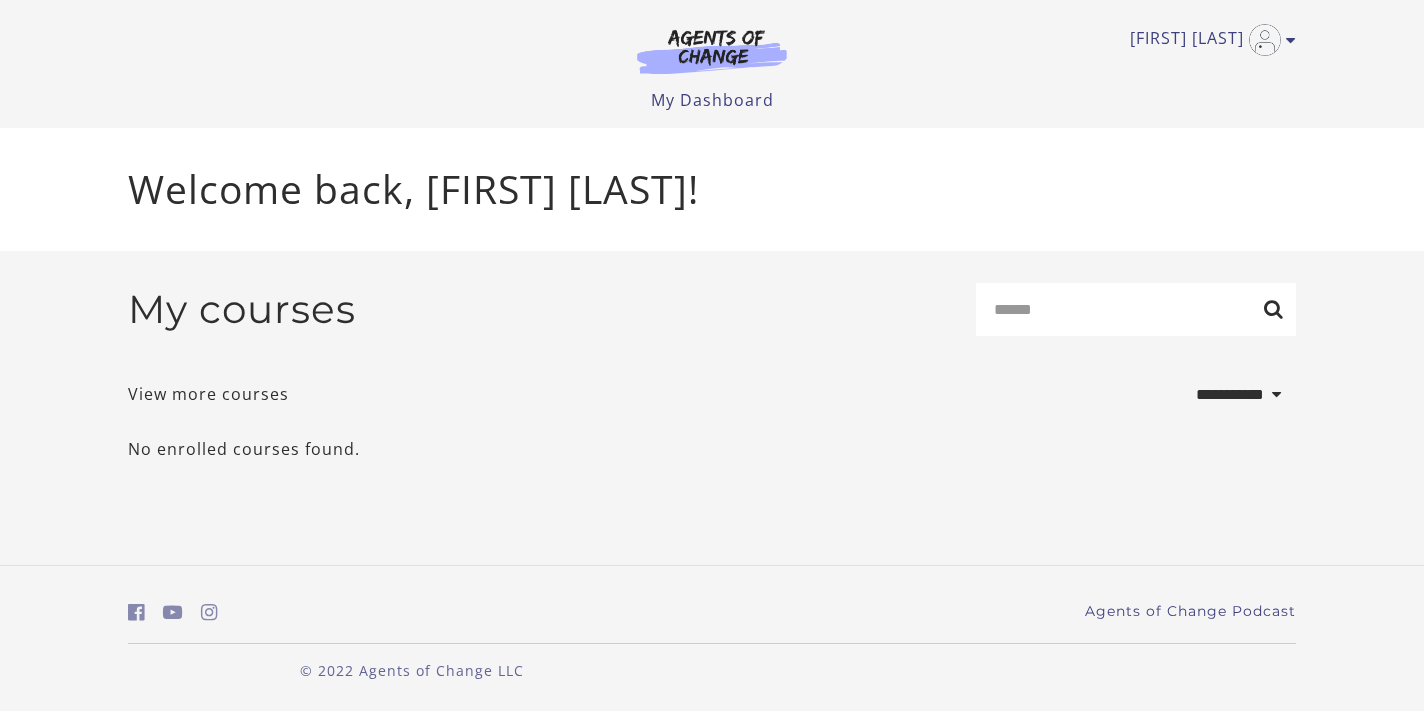 scroll, scrollTop: 0, scrollLeft: 0, axis: both 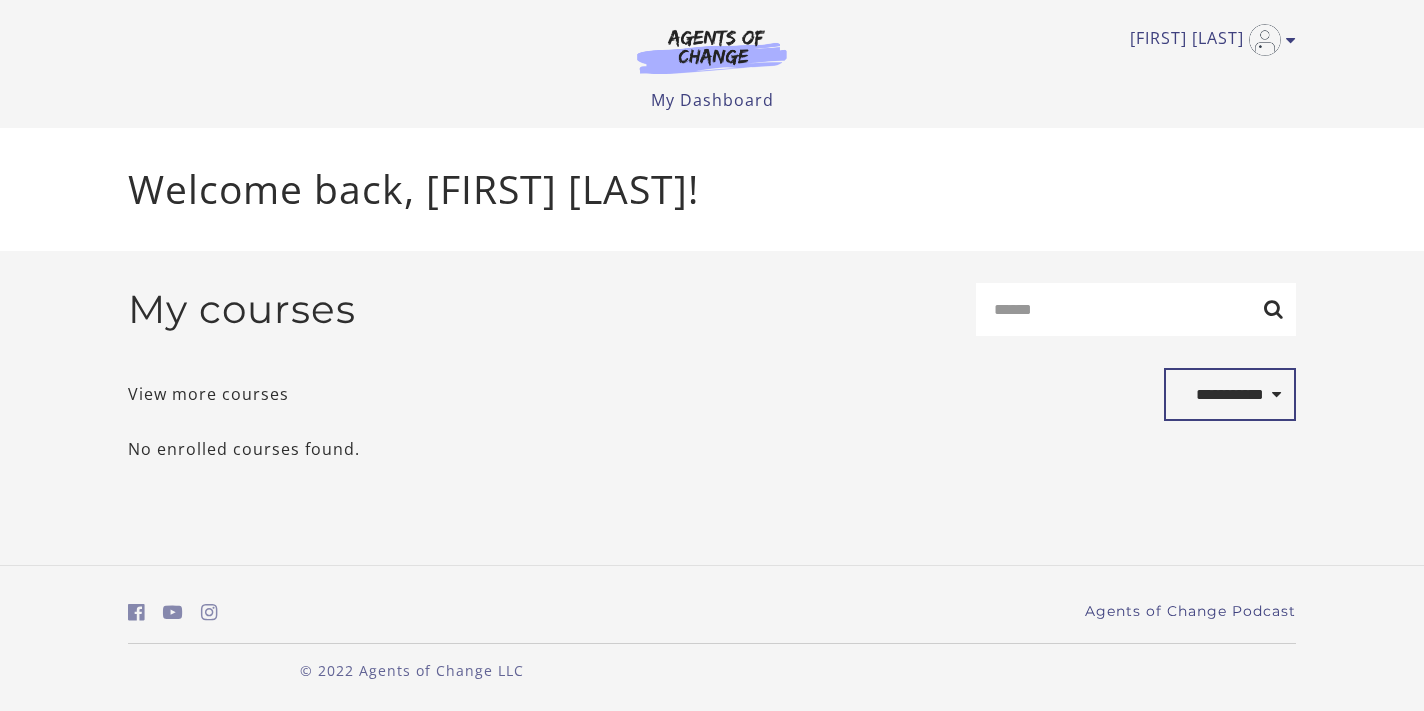 click on "**********" at bounding box center [1230, 395] 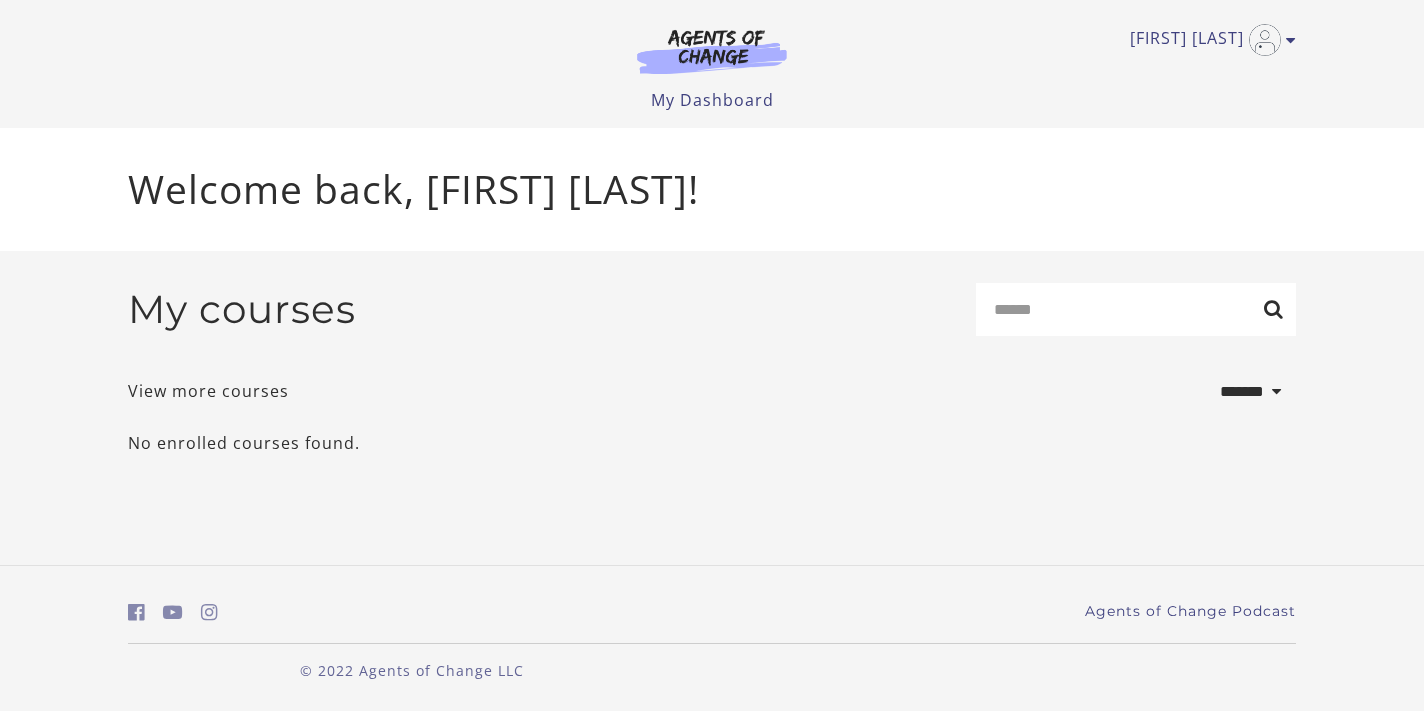 select on "*******" 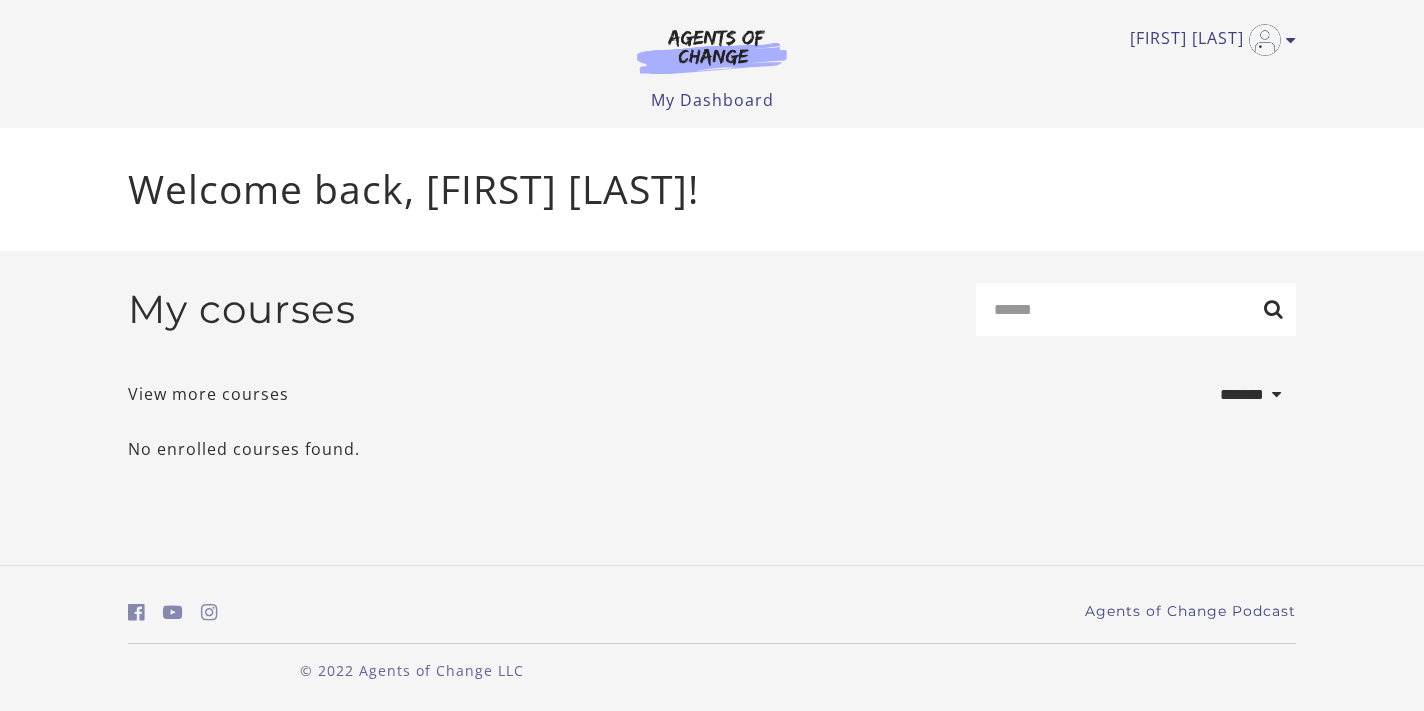 scroll, scrollTop: 0, scrollLeft: 0, axis: both 